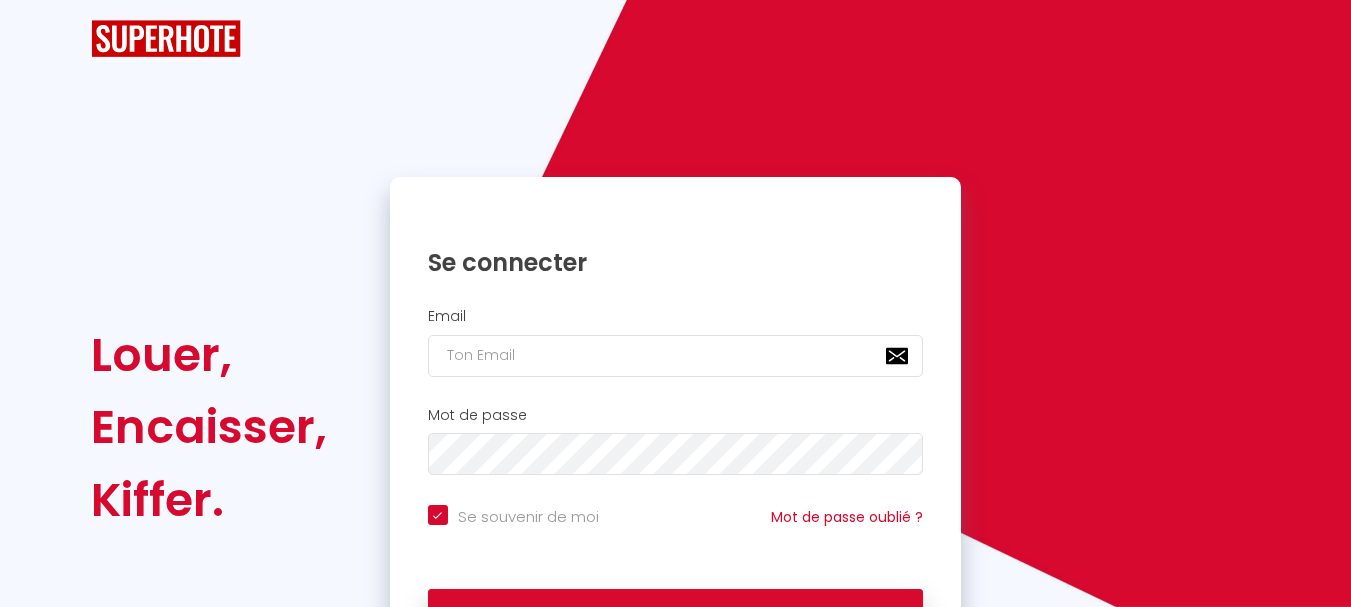 scroll, scrollTop: 0, scrollLeft: 0, axis: both 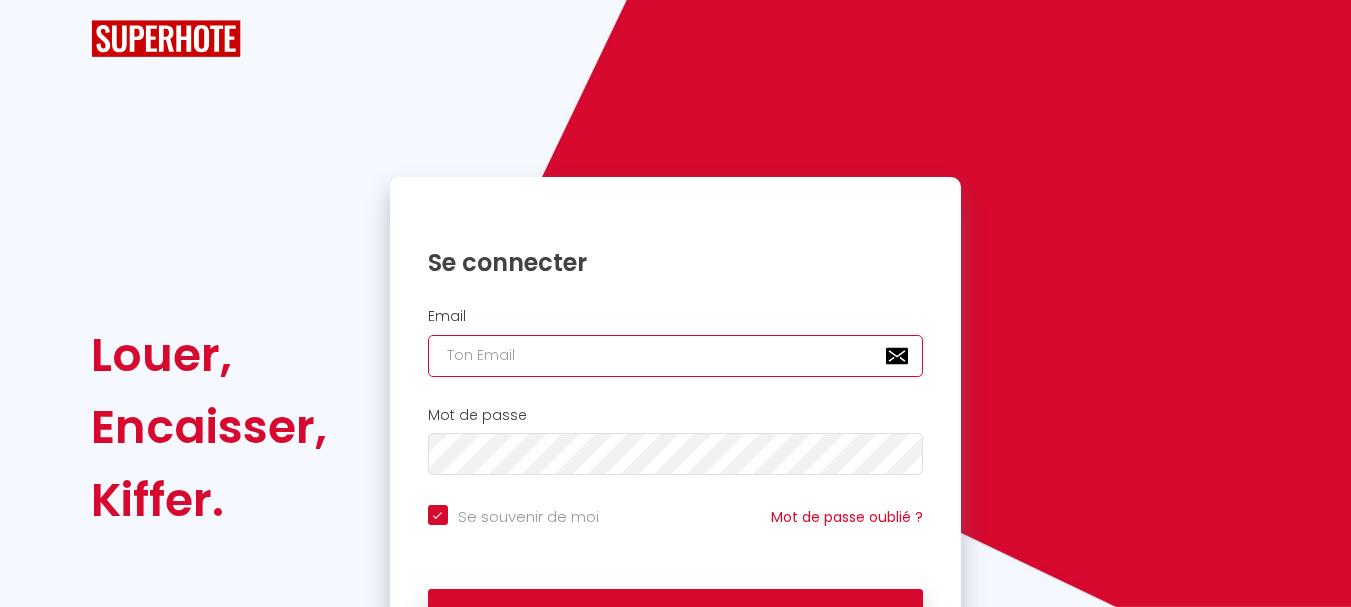 click at bounding box center [676, 356] 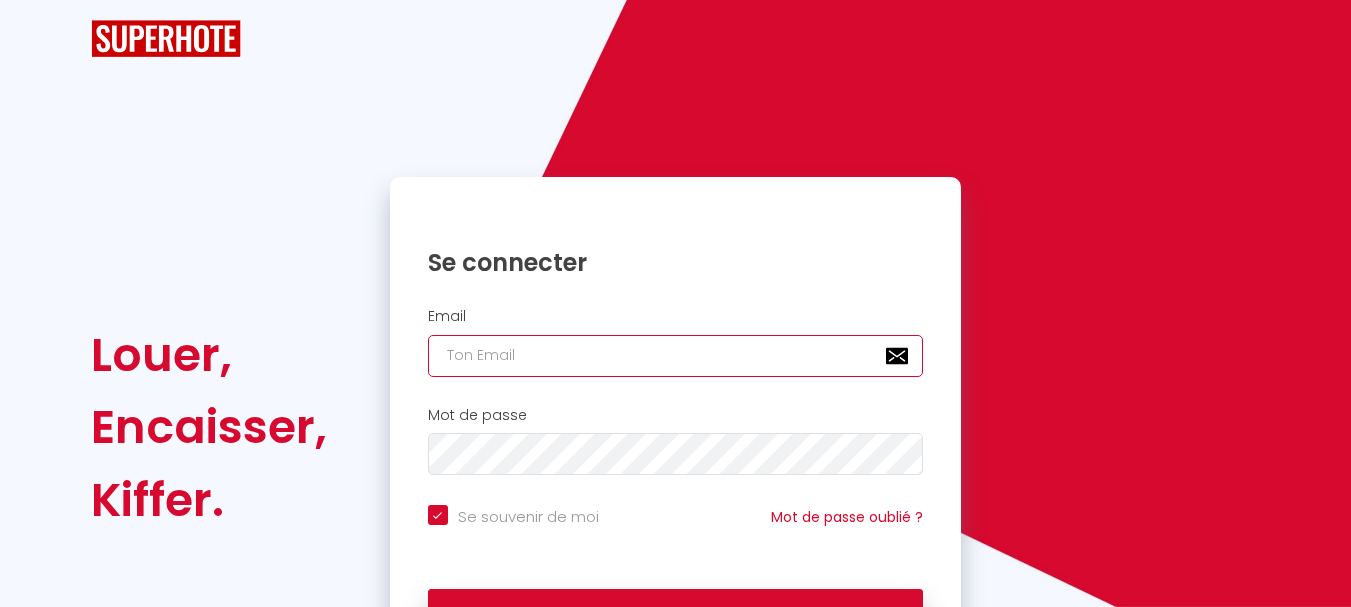 type on "[EMAIL_ADDRESS][DOMAIN_NAME]" 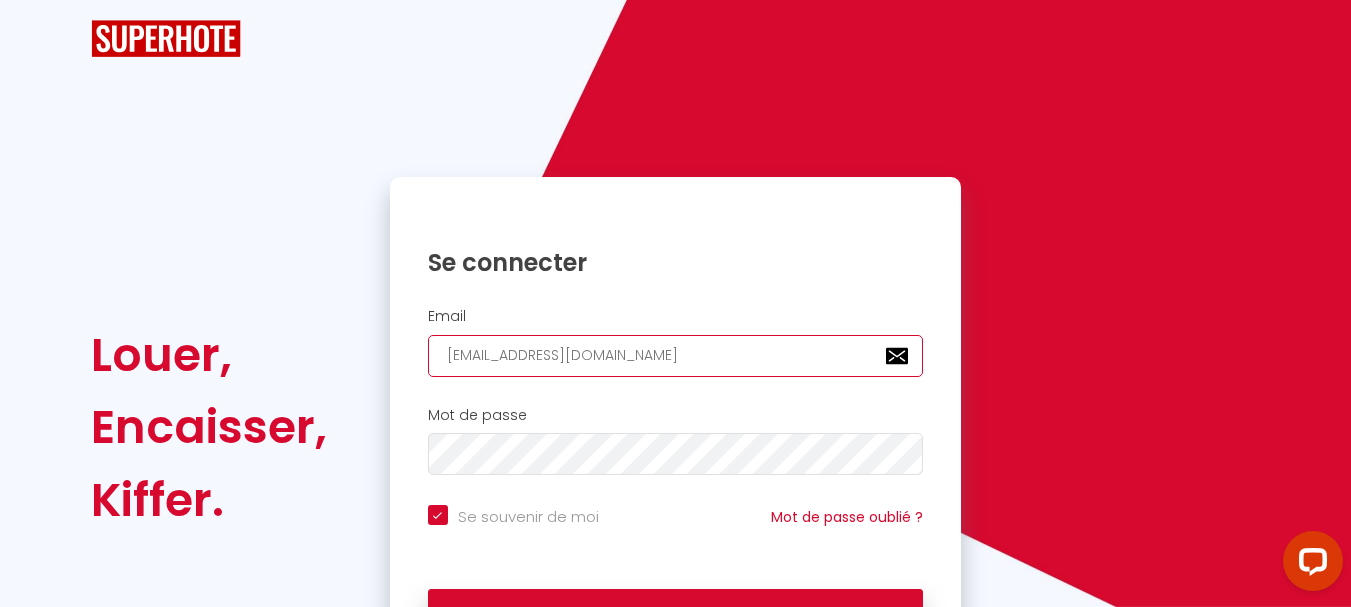 scroll, scrollTop: 0, scrollLeft: 0, axis: both 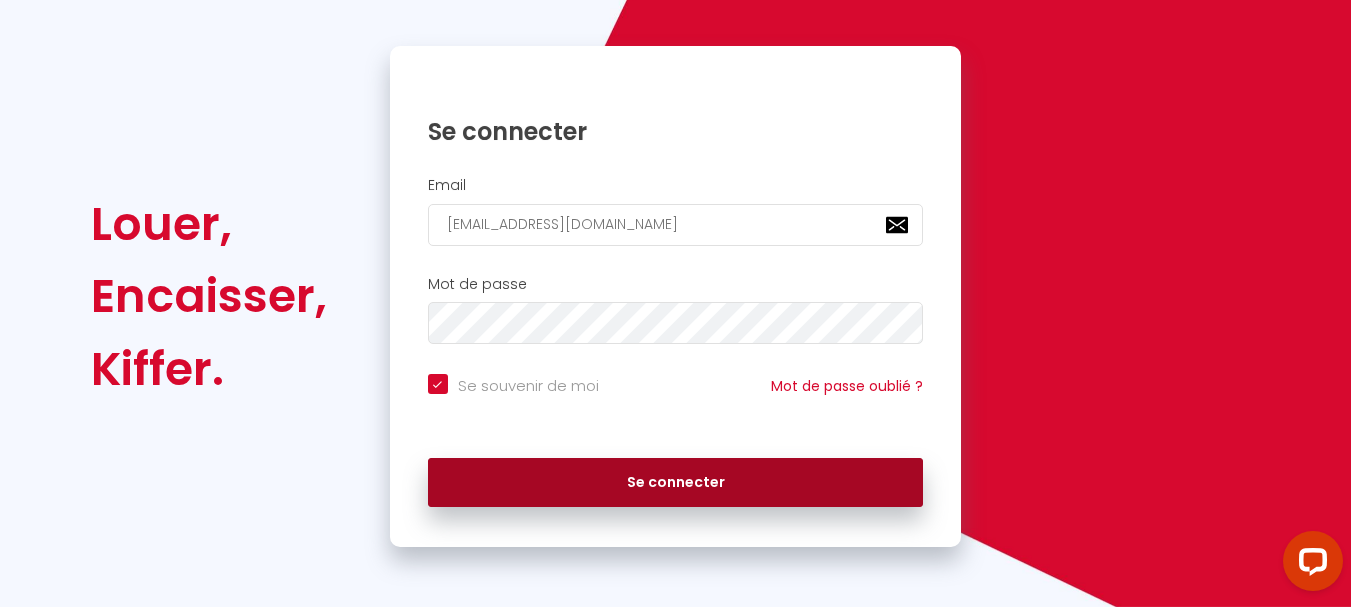 click on "Se connecter" at bounding box center (676, 483) 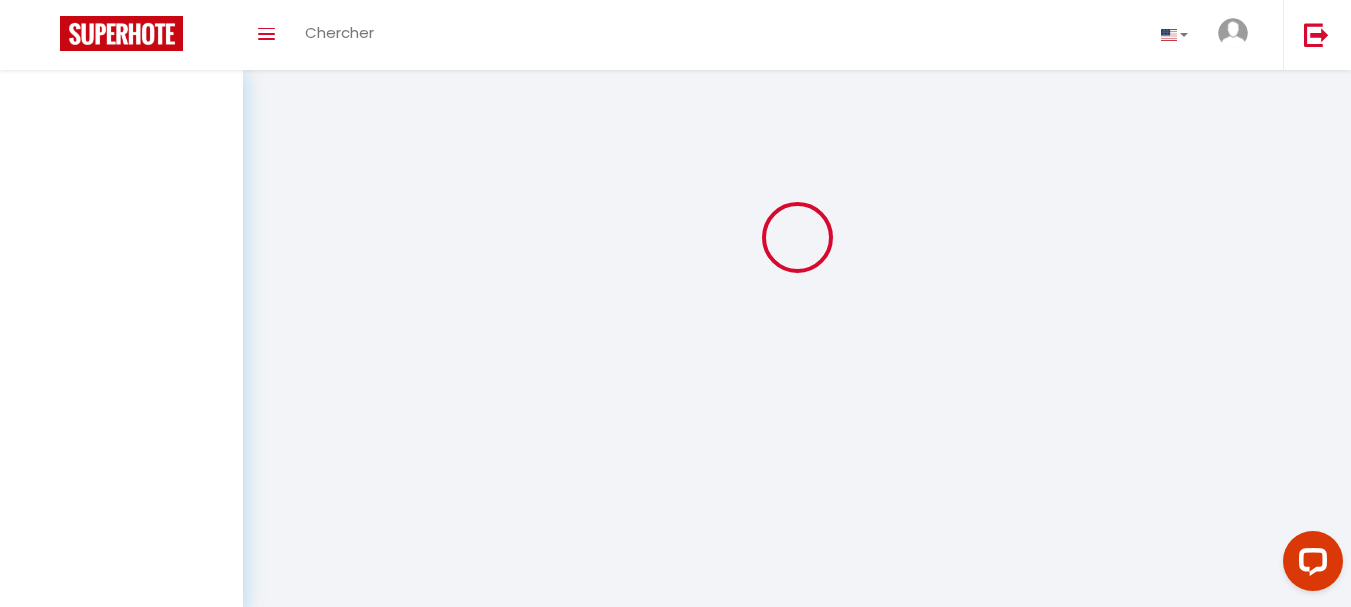 scroll, scrollTop: 0, scrollLeft: 0, axis: both 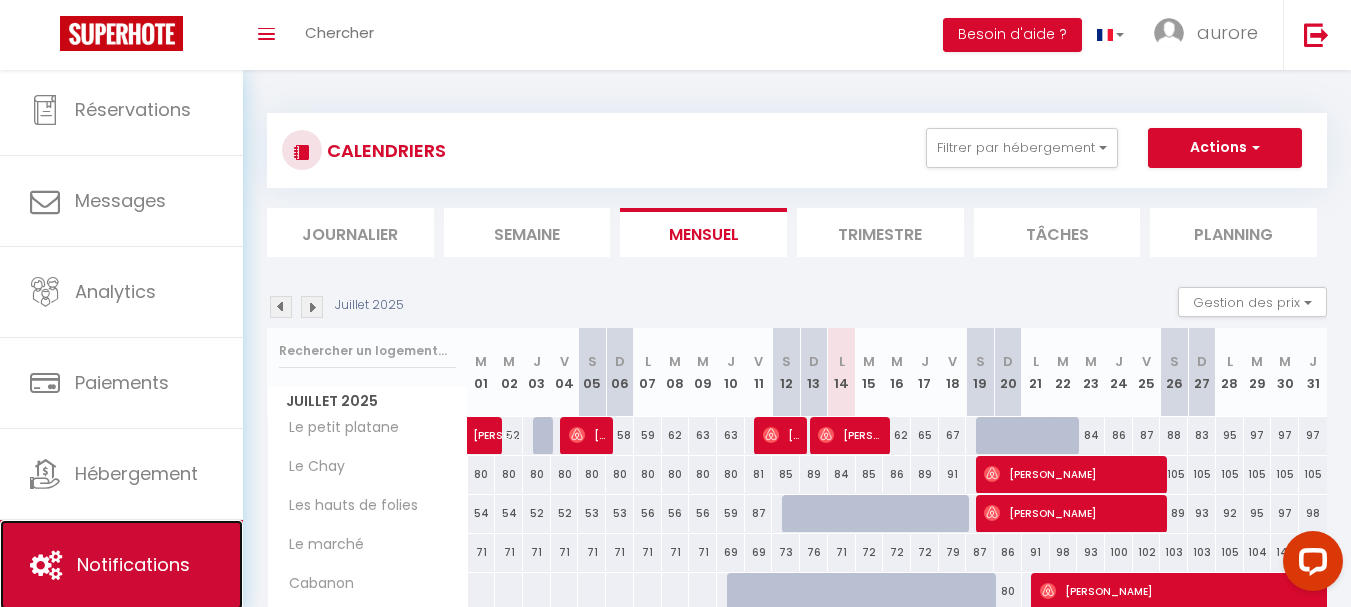click on "Notifications" at bounding box center [121, 565] 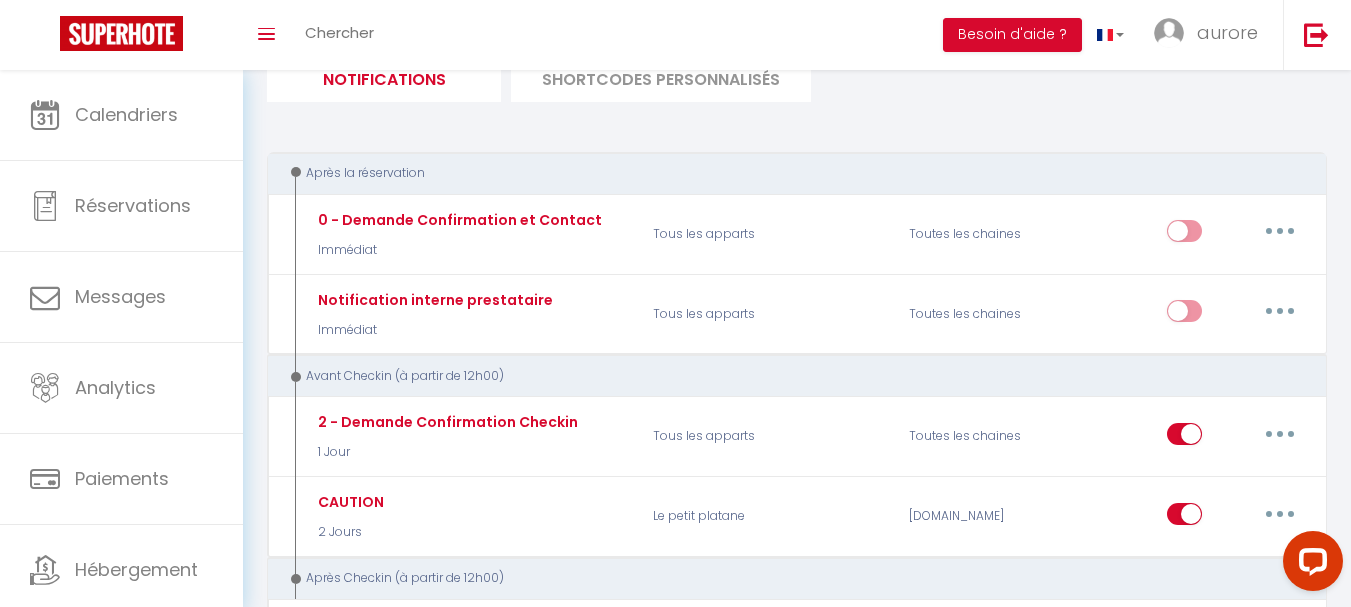 scroll, scrollTop: 200, scrollLeft: 0, axis: vertical 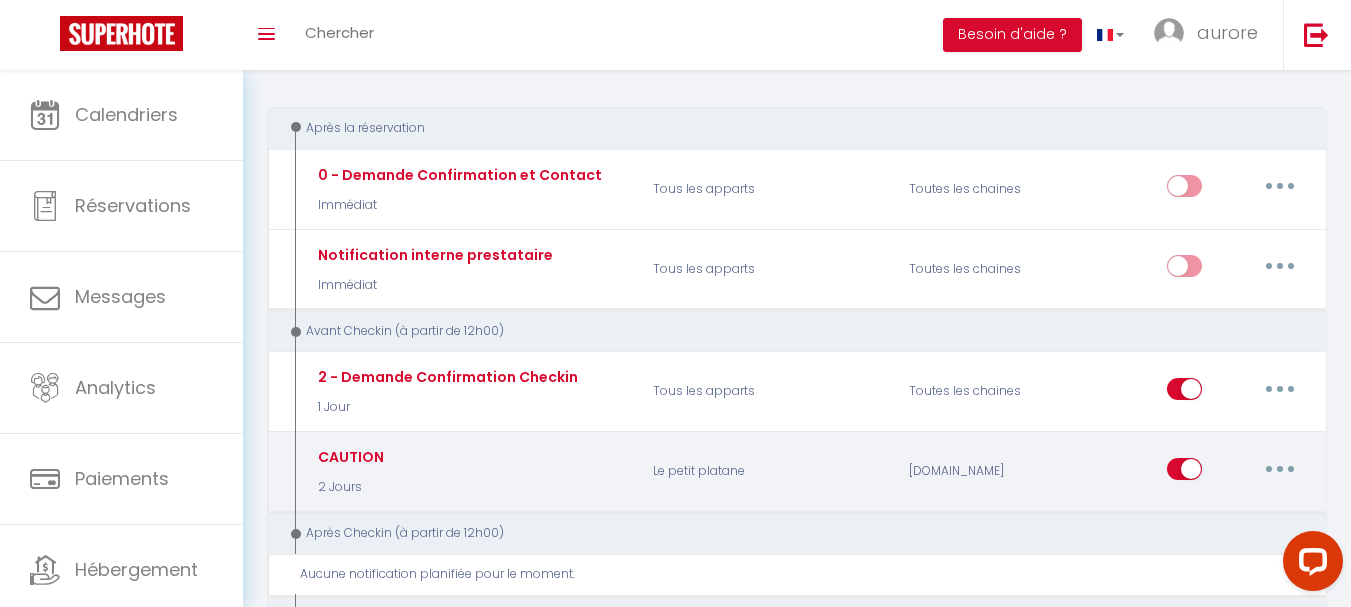 click at bounding box center (1184, 473) 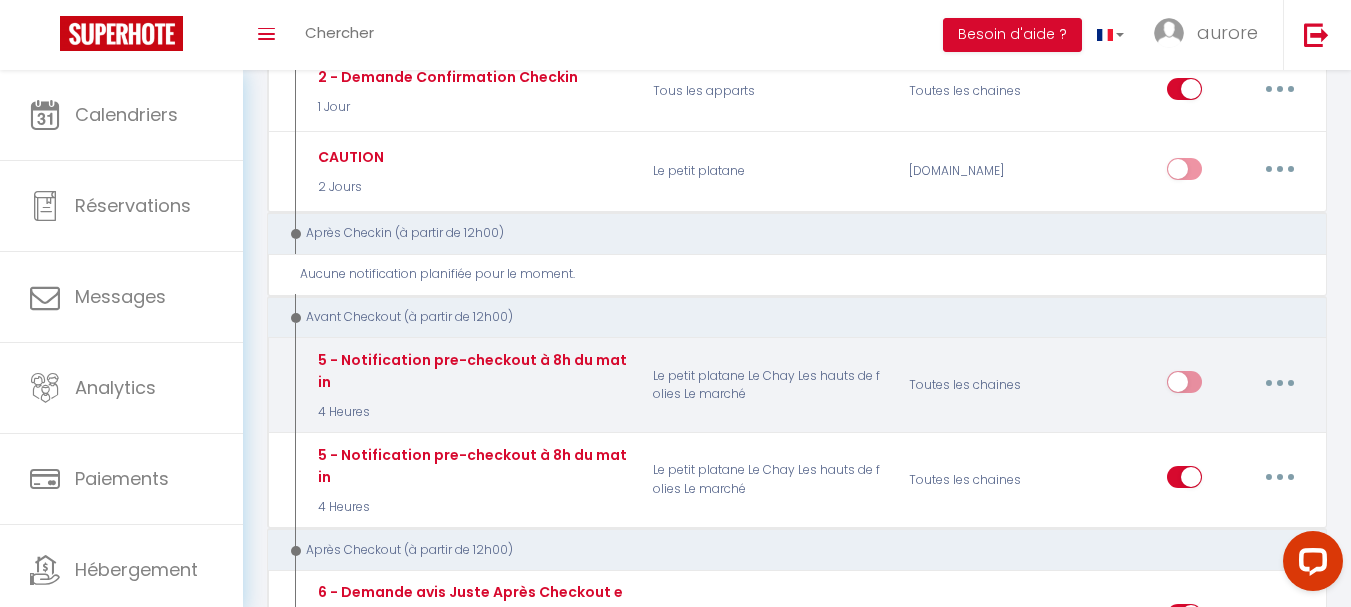 scroll, scrollTop: 0, scrollLeft: 0, axis: both 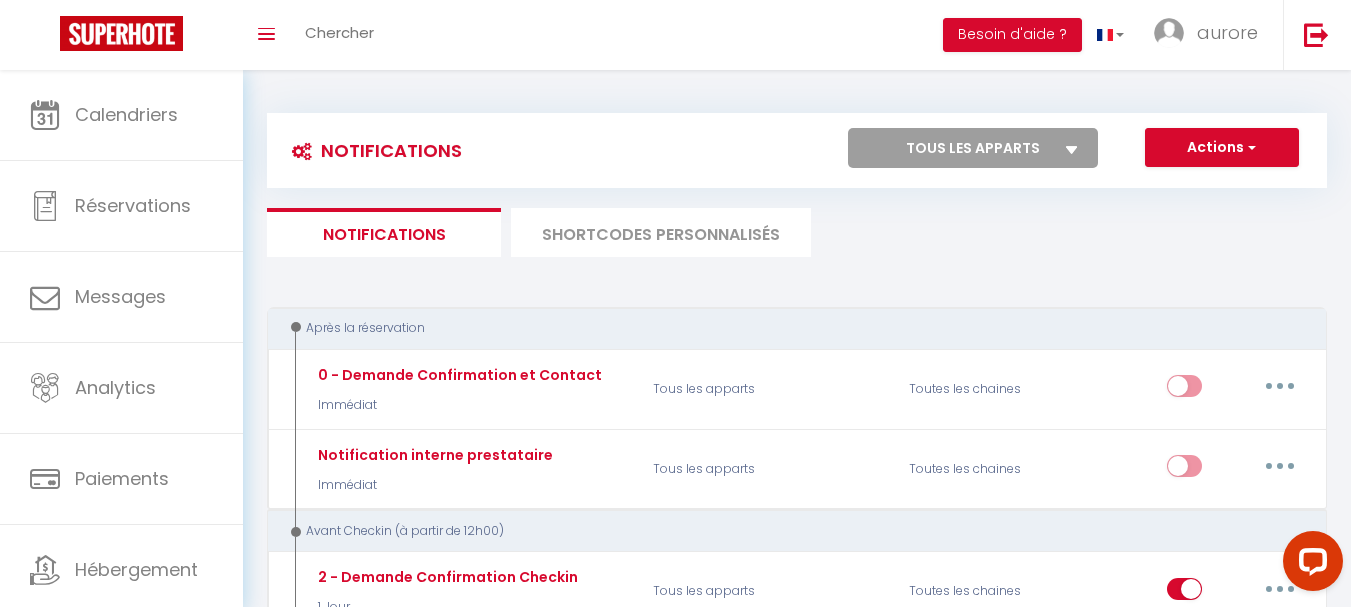 click on "SHORTCODES PERSONNALISÉS" at bounding box center (661, 232) 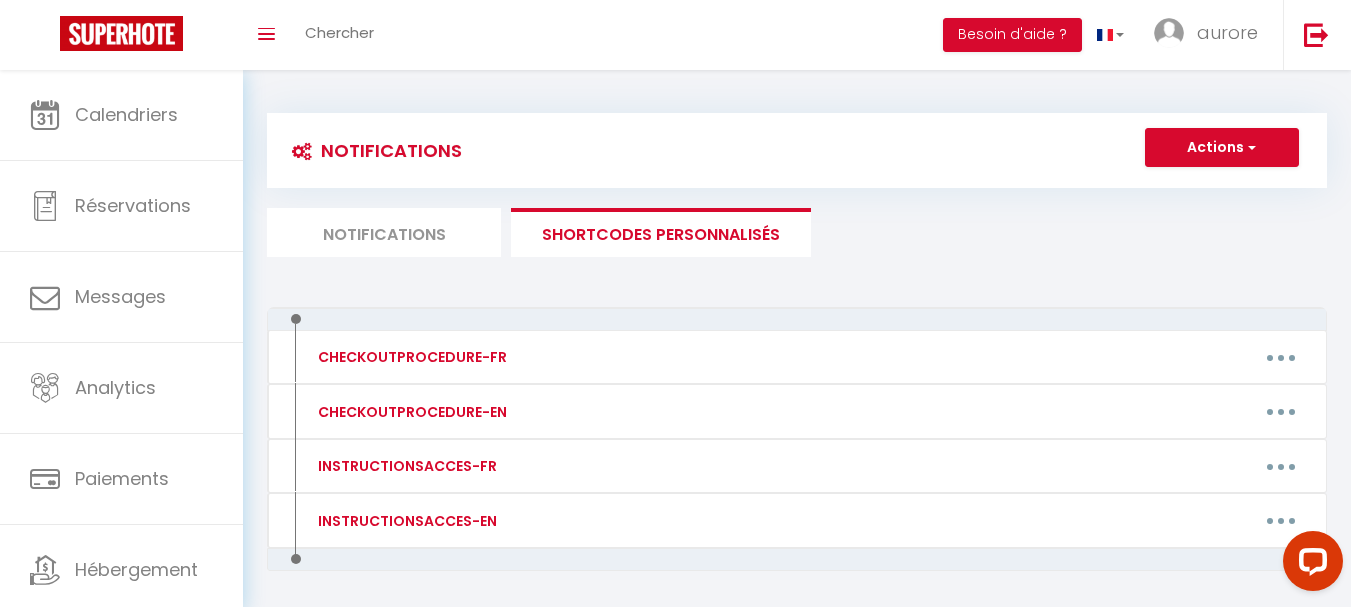 click on "Notifications" at bounding box center (384, 232) 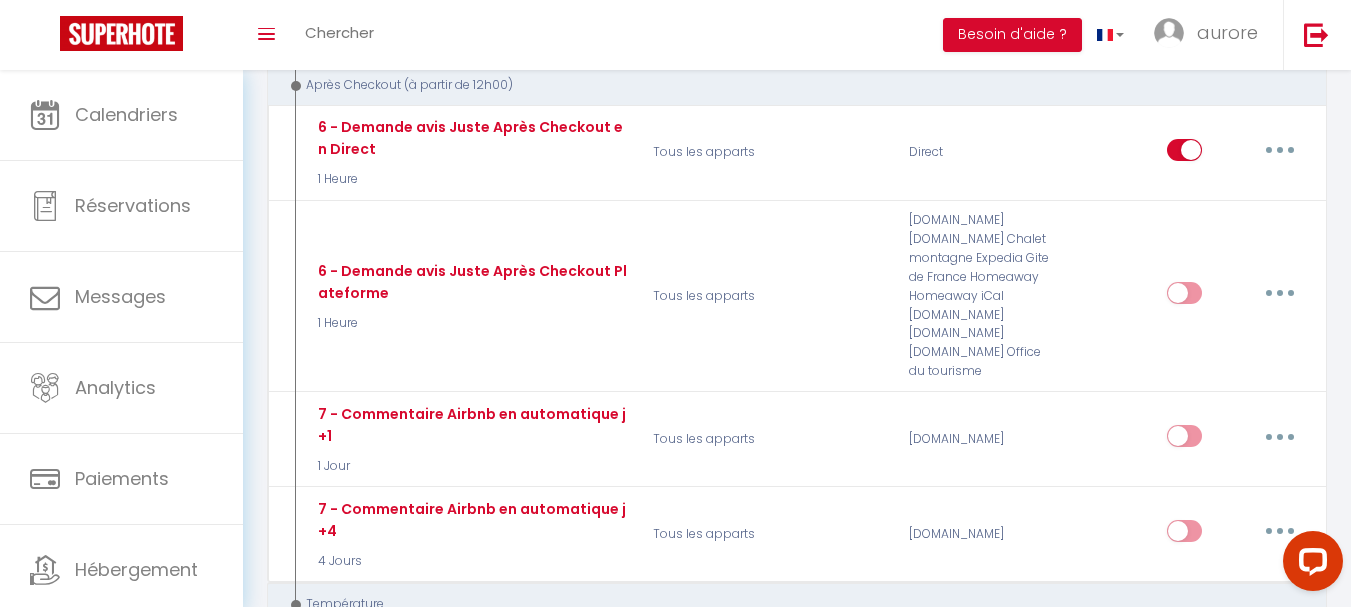 scroll, scrollTop: 1000, scrollLeft: 0, axis: vertical 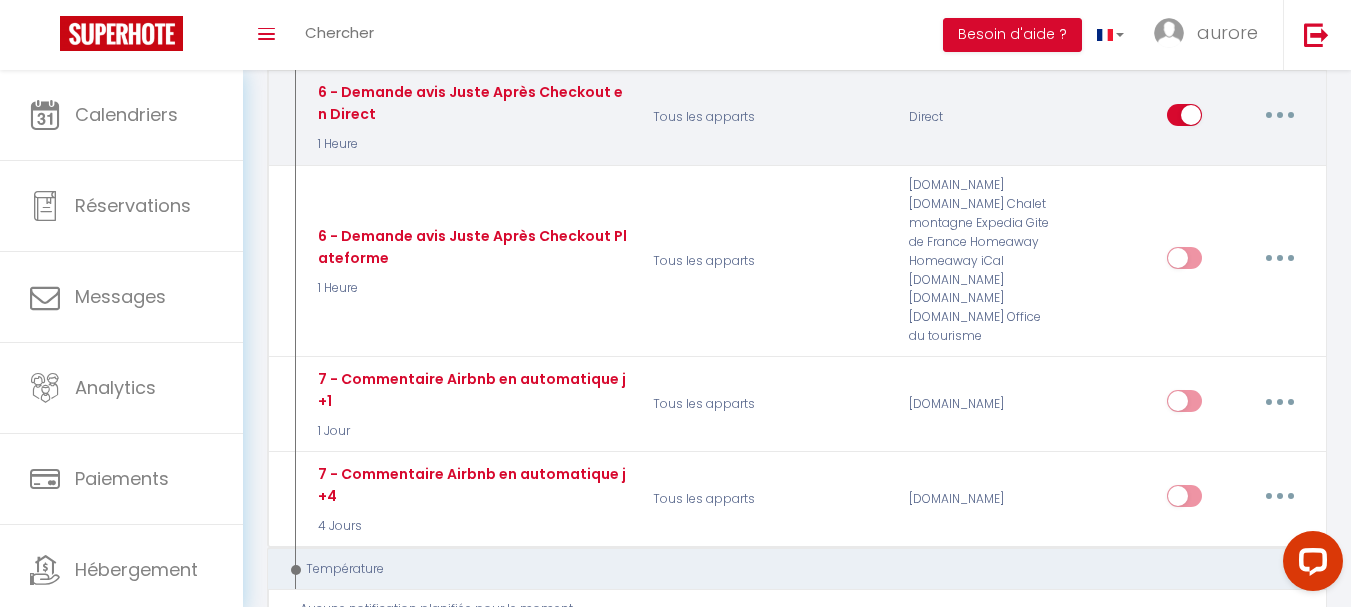click at bounding box center (1280, 115) 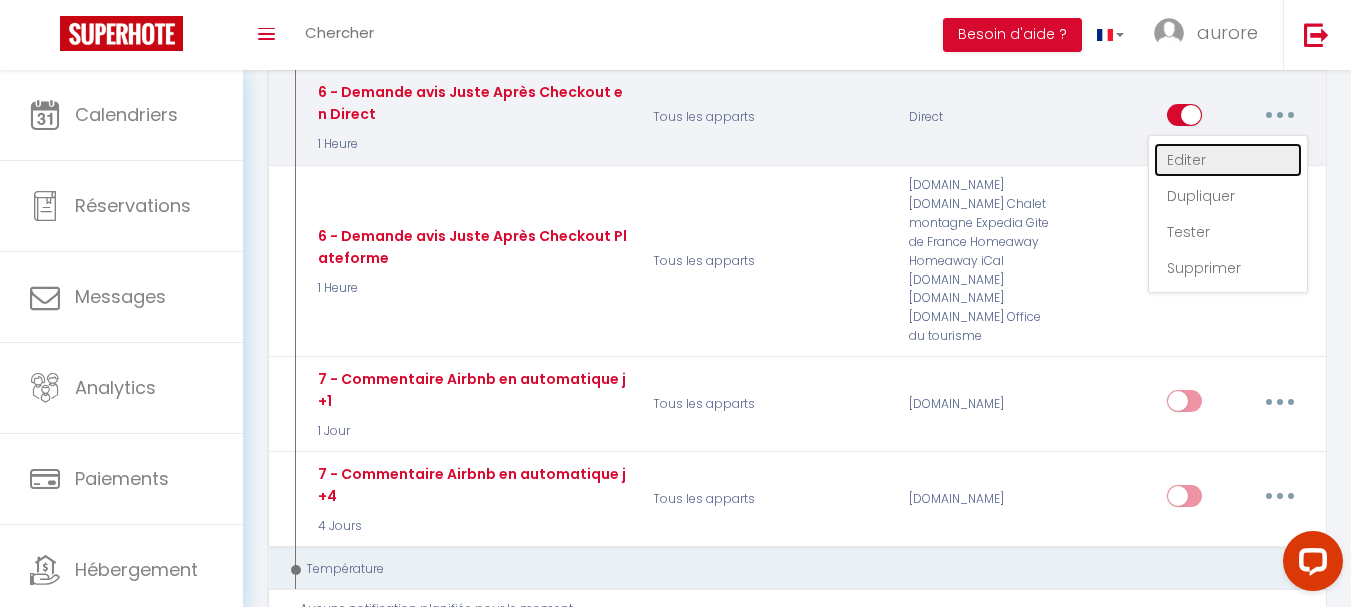 click on "Editer" at bounding box center (1228, 160) 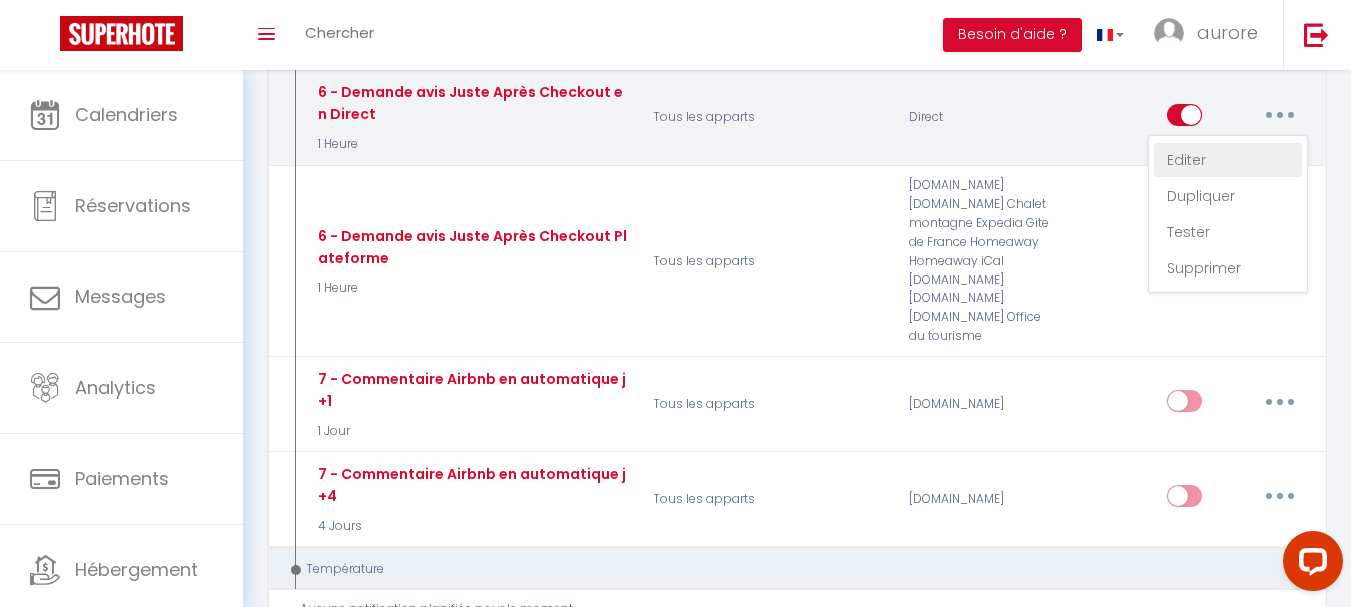 type on "6 - Demande avis Juste Après Checkout en Direct" 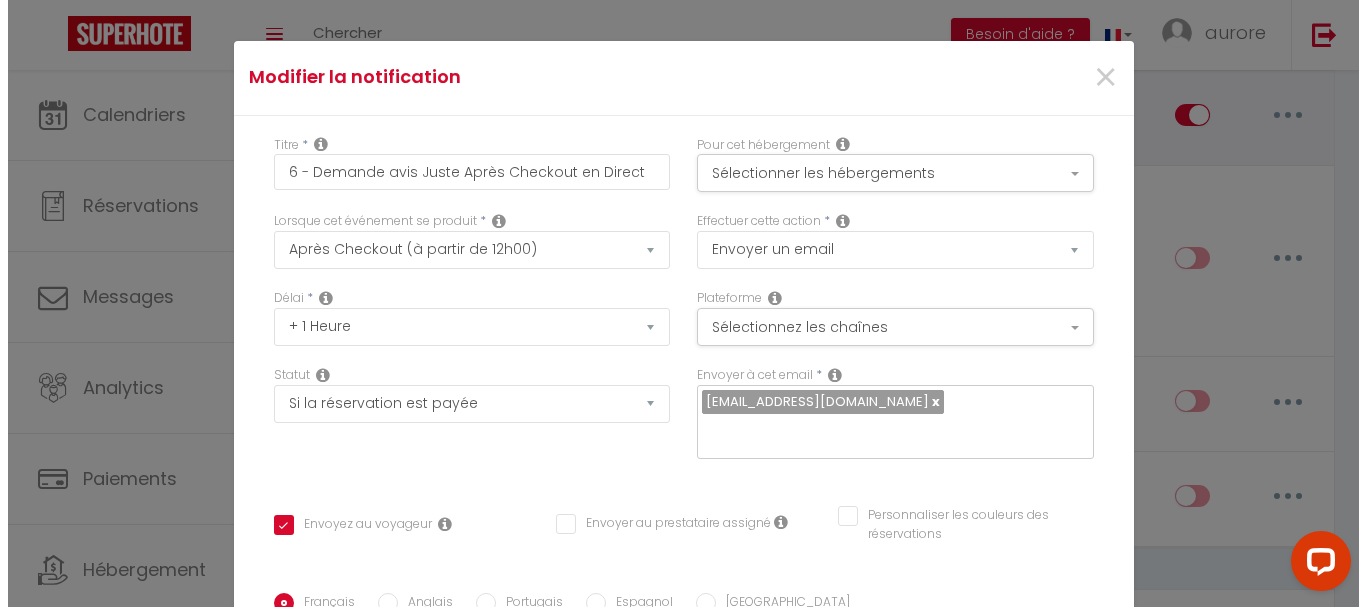 scroll, scrollTop: 966, scrollLeft: 0, axis: vertical 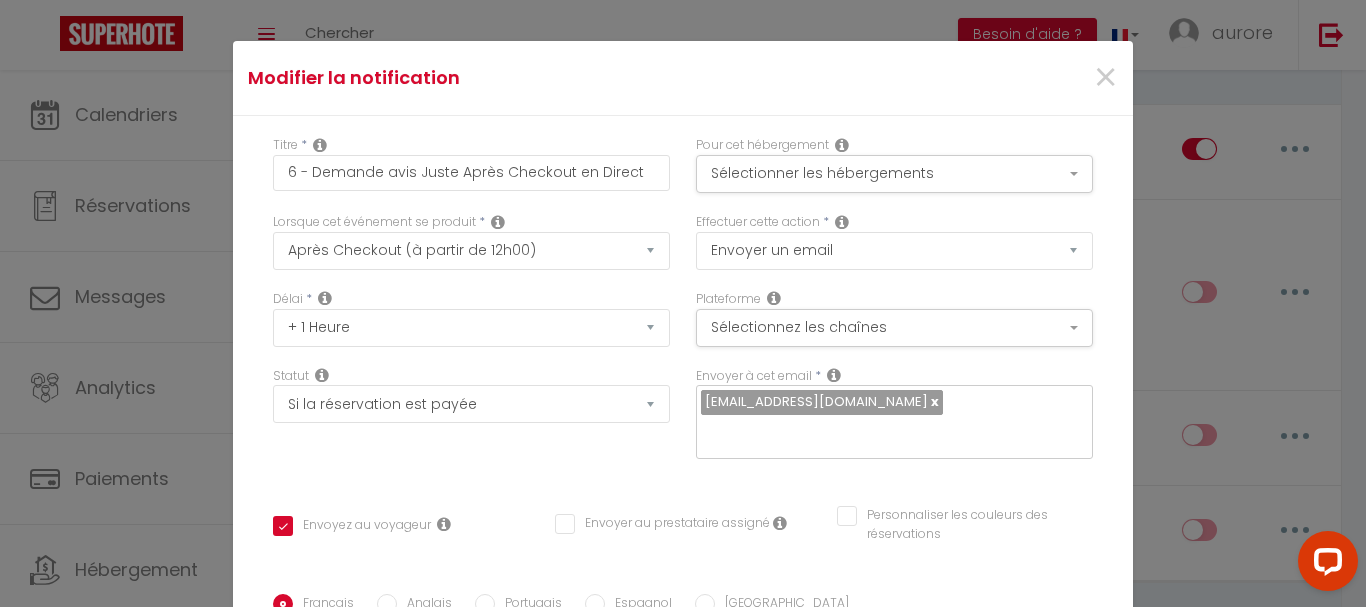 click on "Modifier la notification   ×   Titre   *     6 - Demande avis Juste Après Checkout en Direct   Pour cet hébergement
Sélectionner les hébergements
Tous les apparts
Autres
Les hauts de folies
[GEOGRAPHIC_DATA]
Le petit platane
Le Chay
Le marché
Lorsque cet événement se produit   *      Après la réservation   Avant Checkin (à partir de 12h00)   Après Checkin (à partir de 12h00)   Avant Checkout (à partir de 12h00)   Après Checkout (à partir de 12h00)" at bounding box center (683, 303) 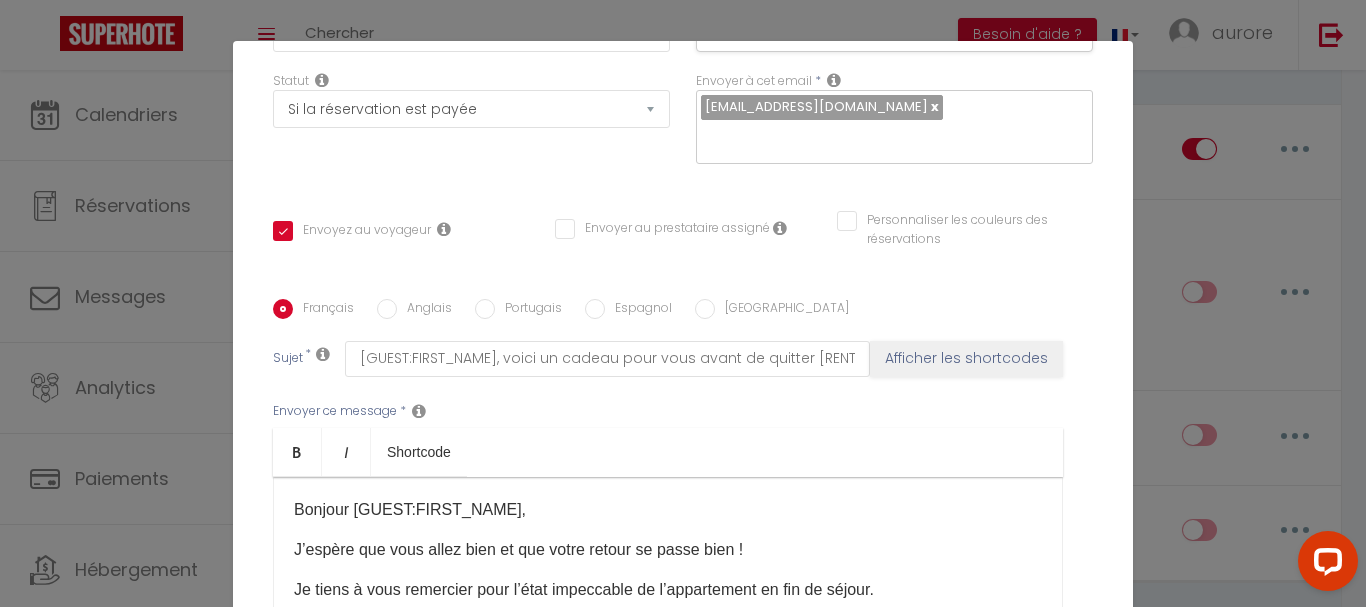 scroll, scrollTop: 484, scrollLeft: 0, axis: vertical 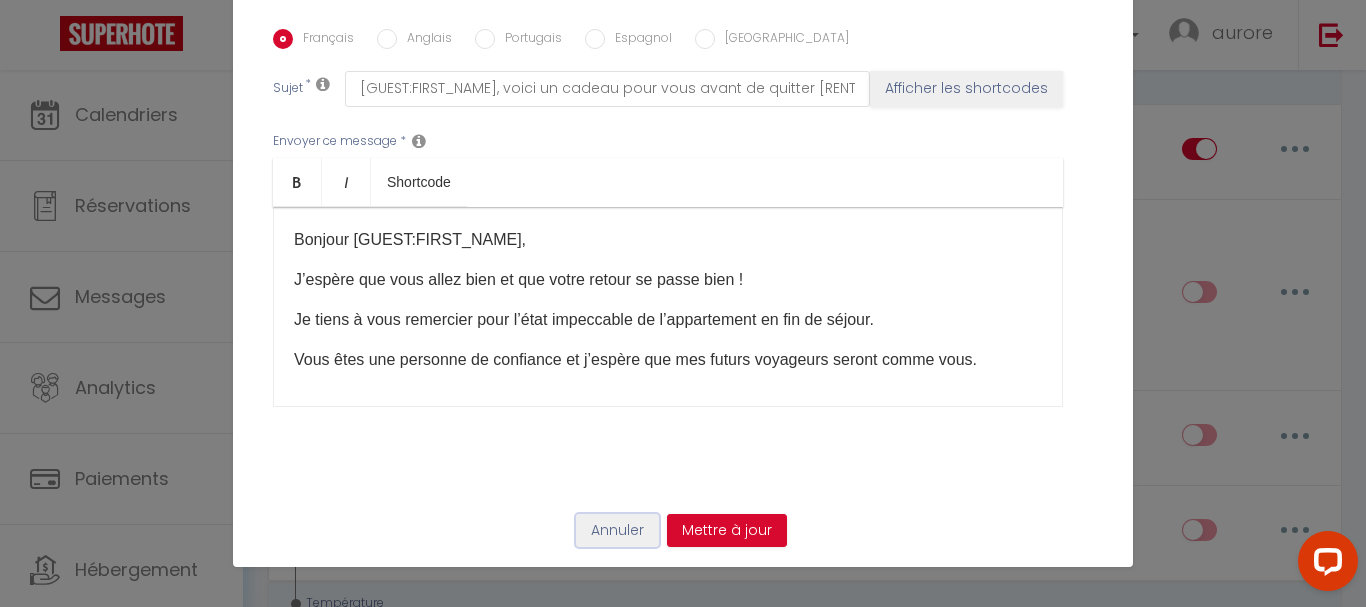click on "Annuler" at bounding box center (617, 531) 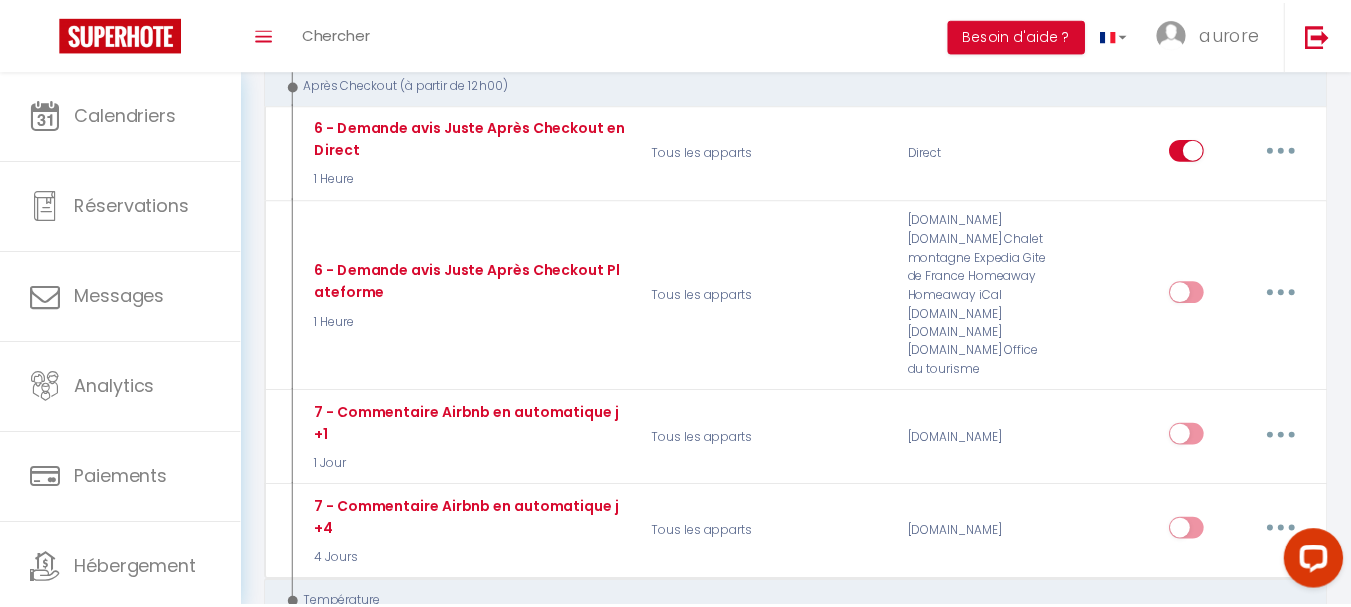 scroll, scrollTop: 1000, scrollLeft: 0, axis: vertical 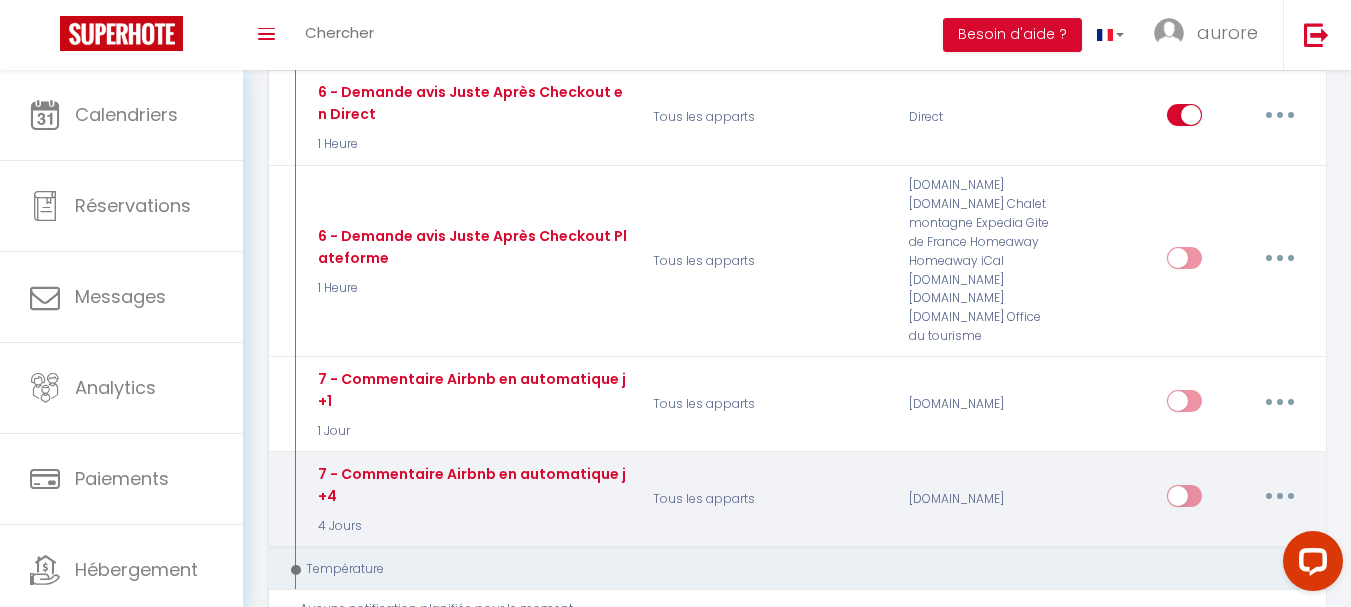 click at bounding box center [1280, 496] 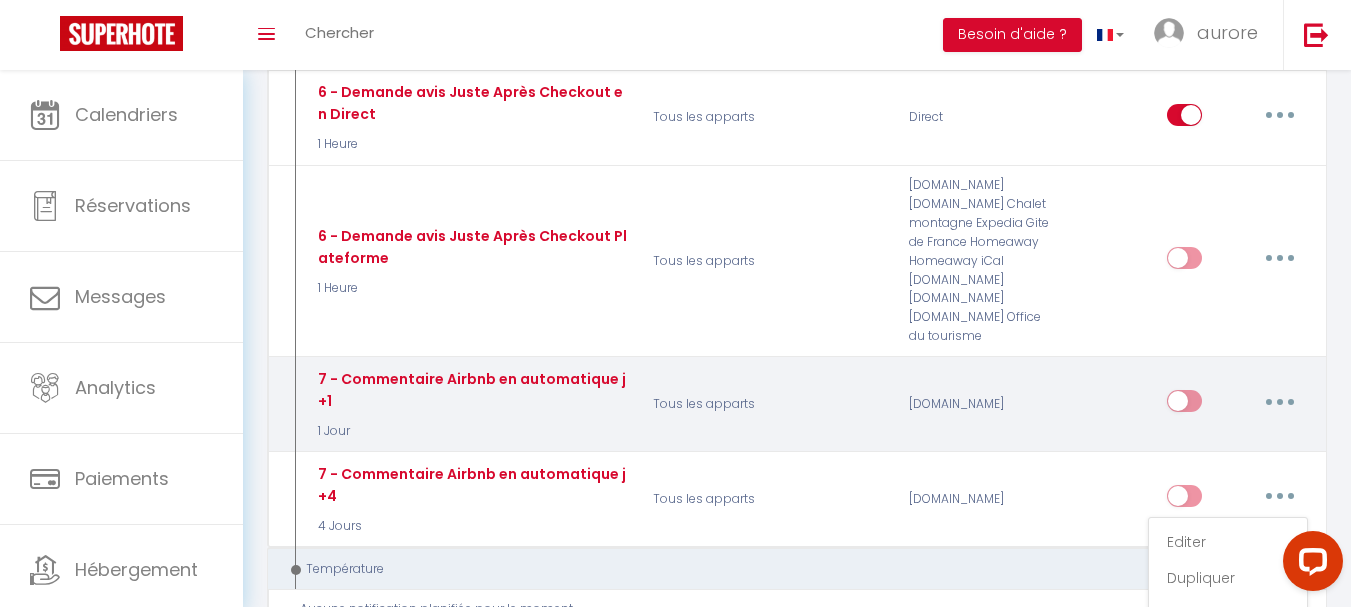 click at bounding box center [1280, 402] 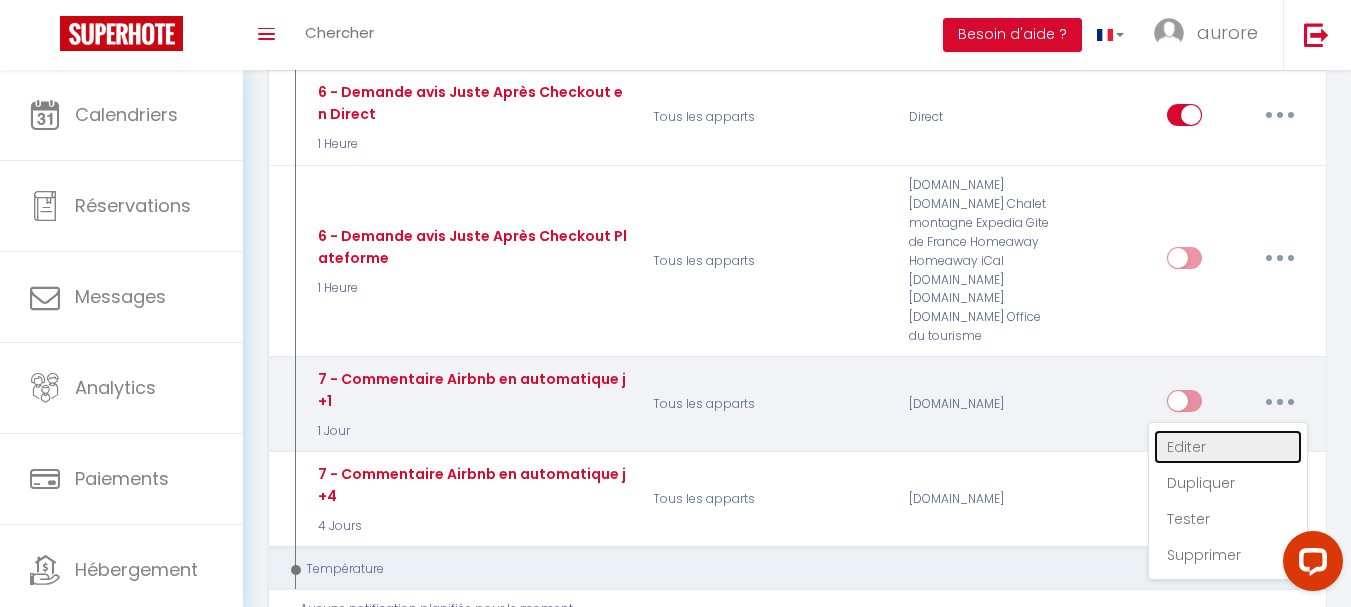 click on "Editer" at bounding box center (1228, 447) 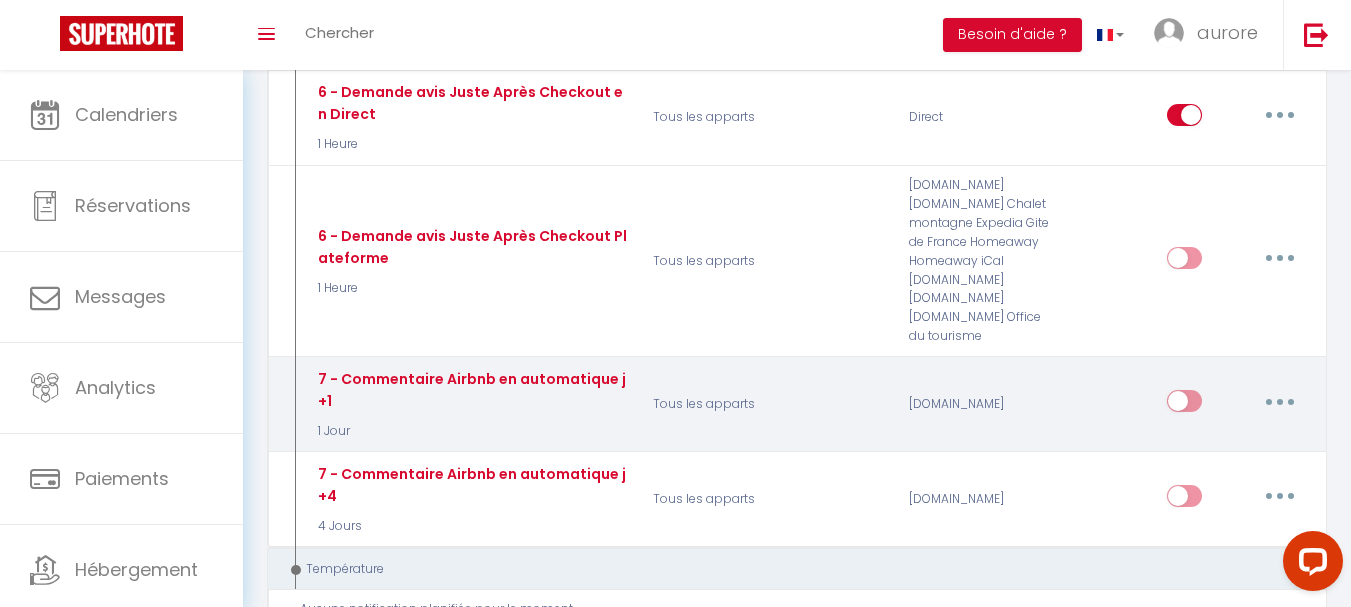 type on "7 - Commentaire Airbnb en automatique j+1" 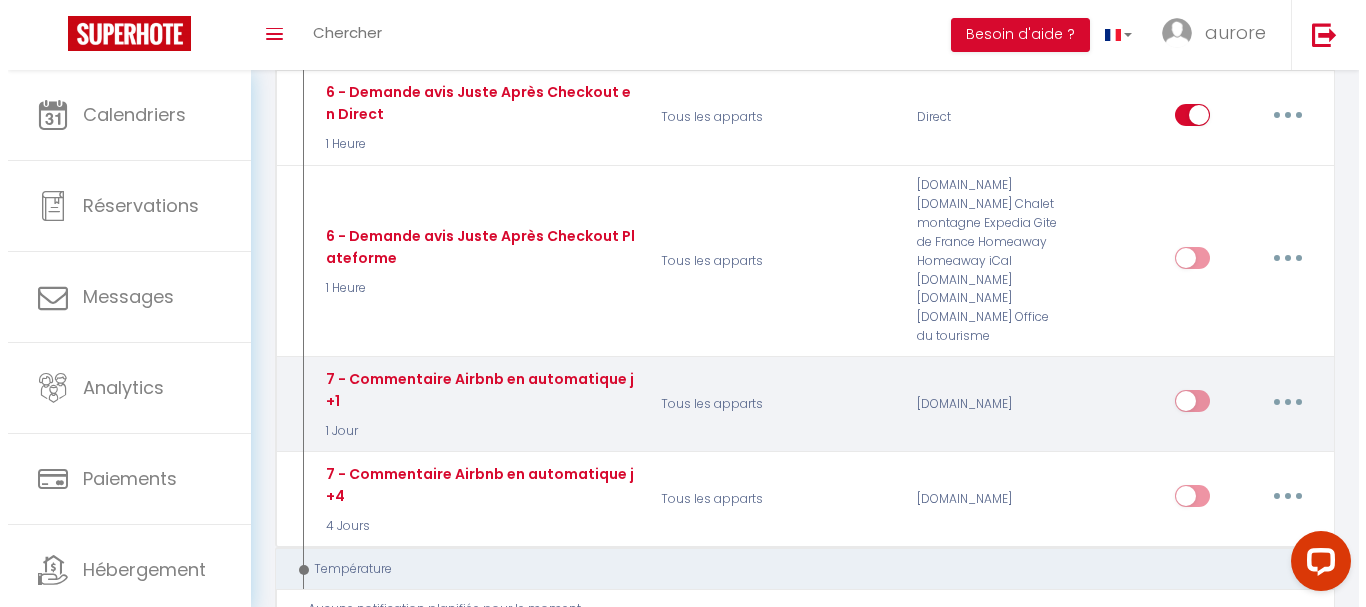 scroll, scrollTop: 966, scrollLeft: 0, axis: vertical 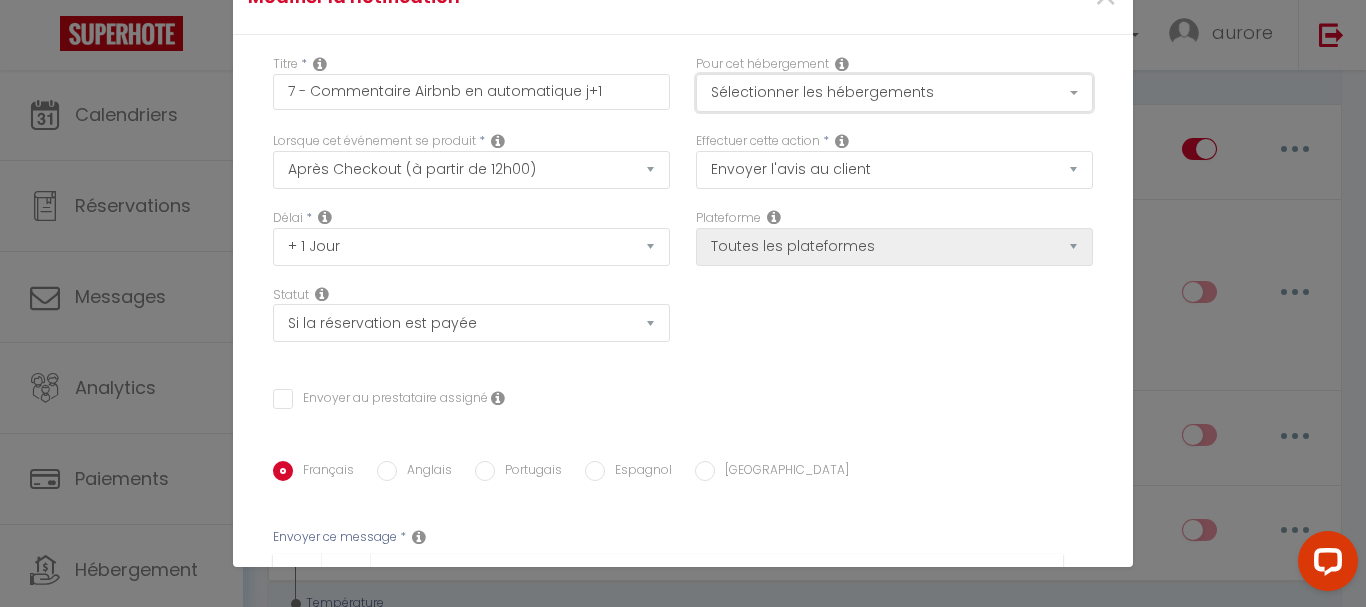 click on "Sélectionner les hébergements" at bounding box center (894, 93) 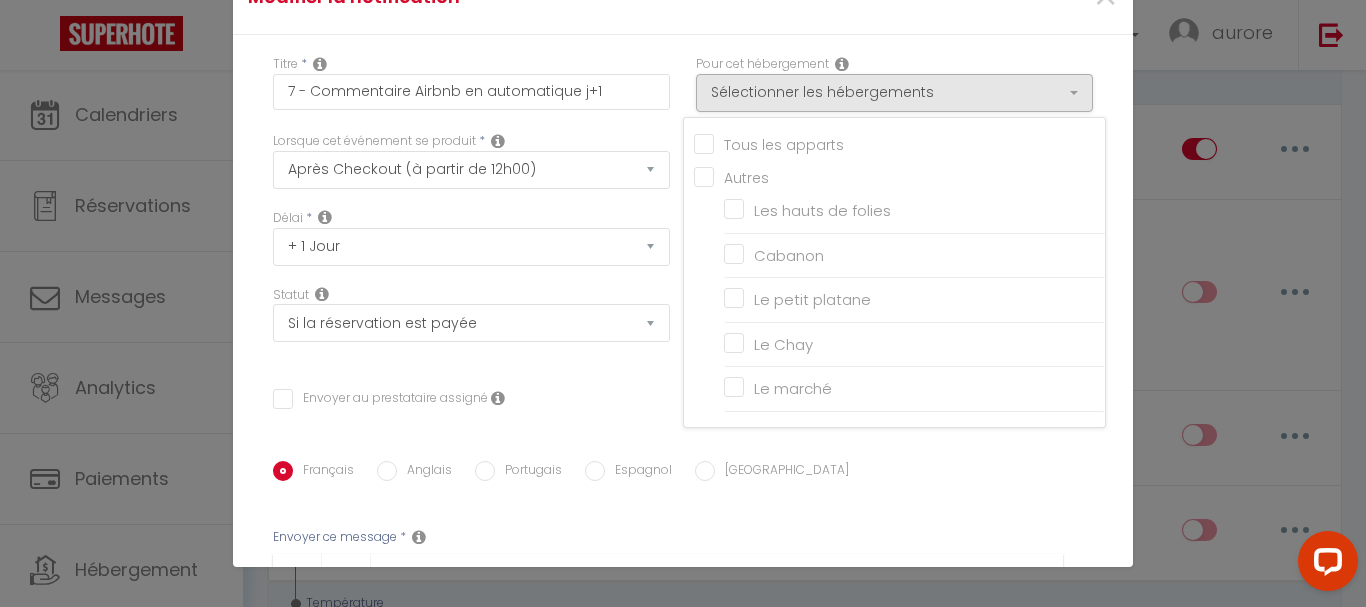 click on "Tous les apparts" at bounding box center [899, 143] 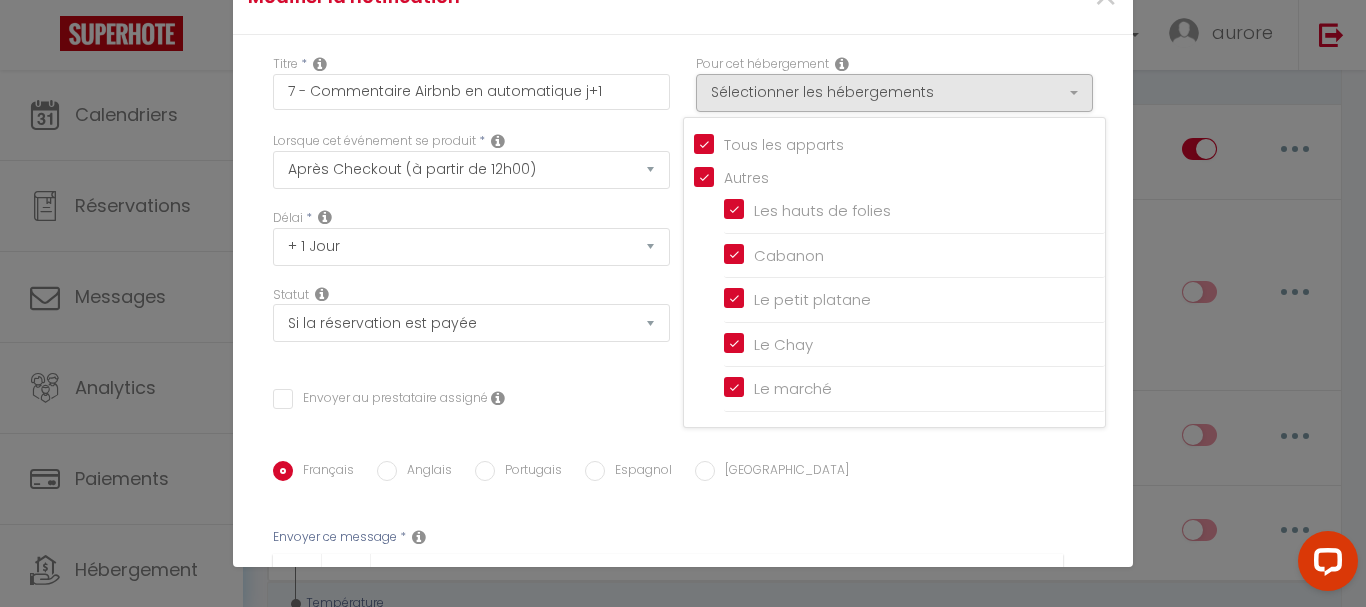 checkbox on "true" 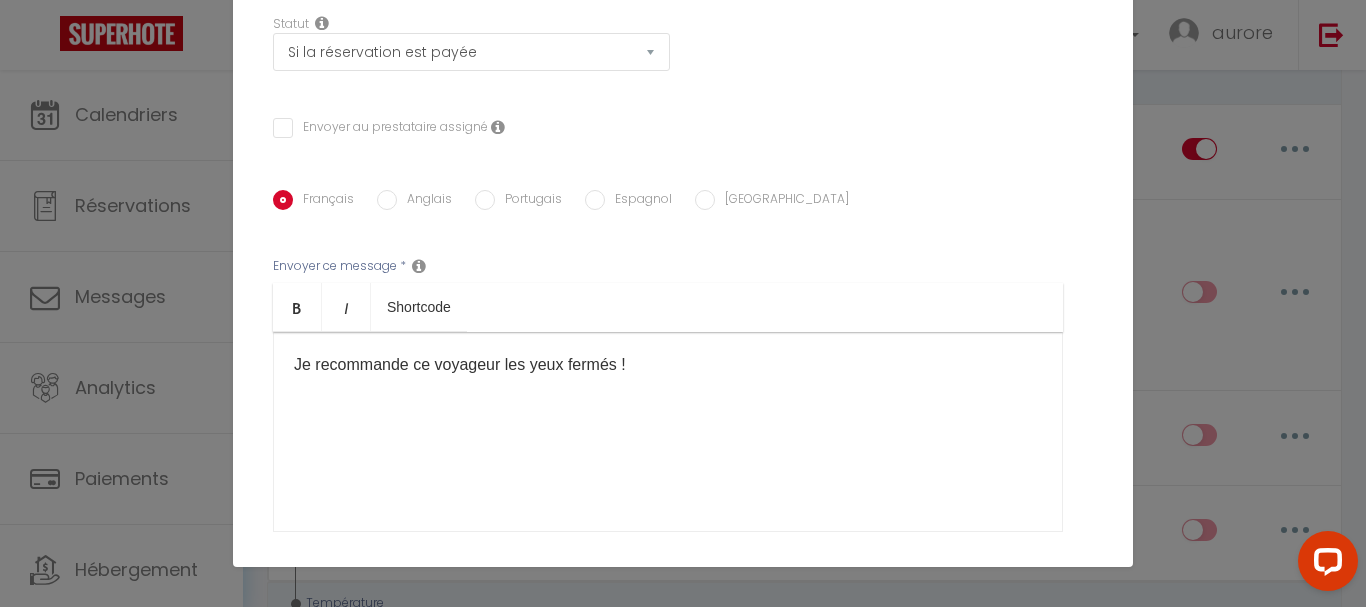 scroll, scrollTop: 300, scrollLeft: 0, axis: vertical 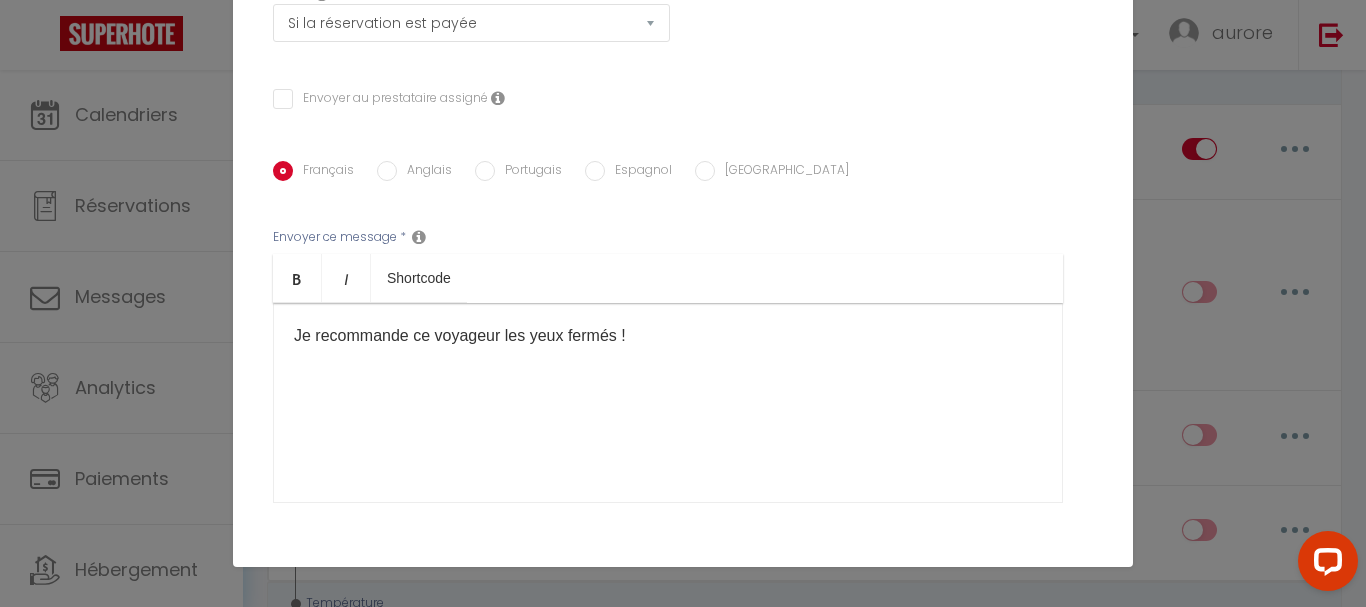 click on "Je recommande ce voyageur les yeux fermés !" at bounding box center [668, 403] 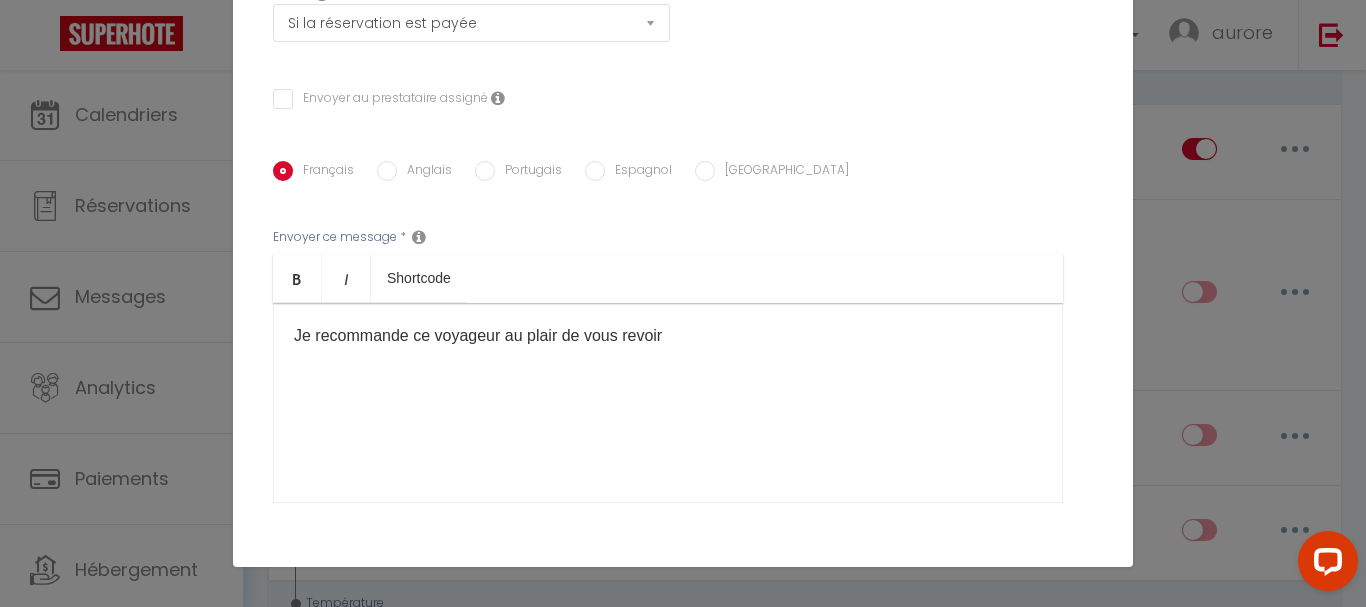 click on "Je recommande ce voyageur au plair de vous revoir" at bounding box center (668, 336) 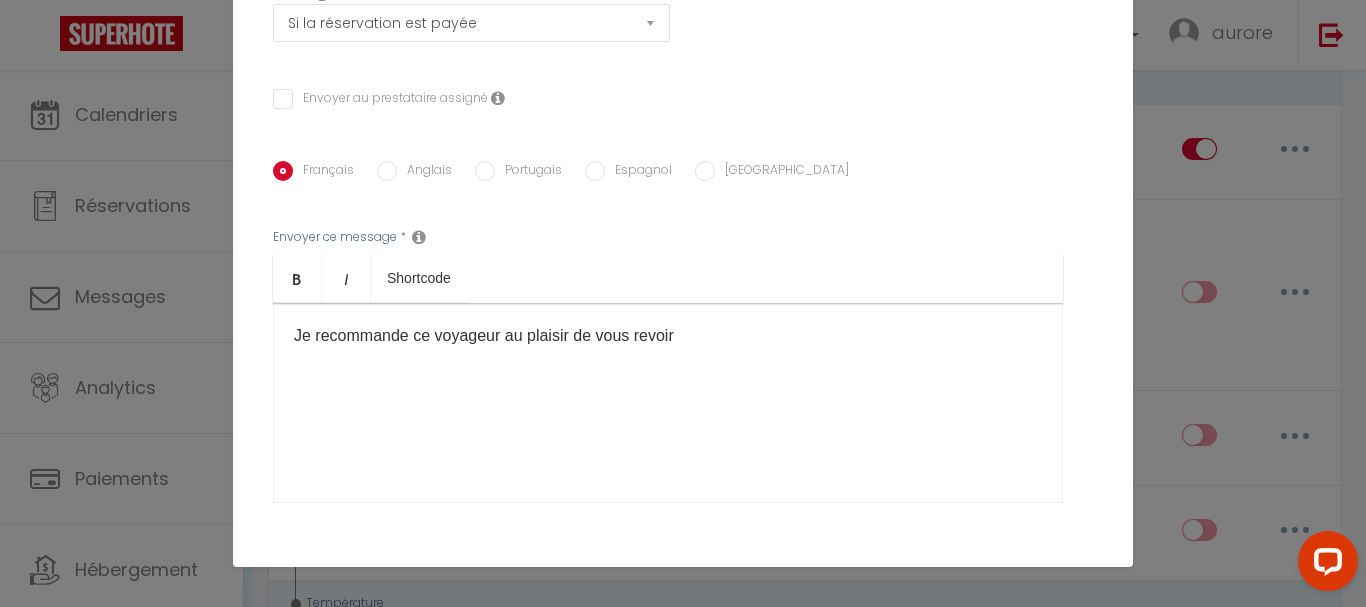 scroll, scrollTop: 0, scrollLeft: 0, axis: both 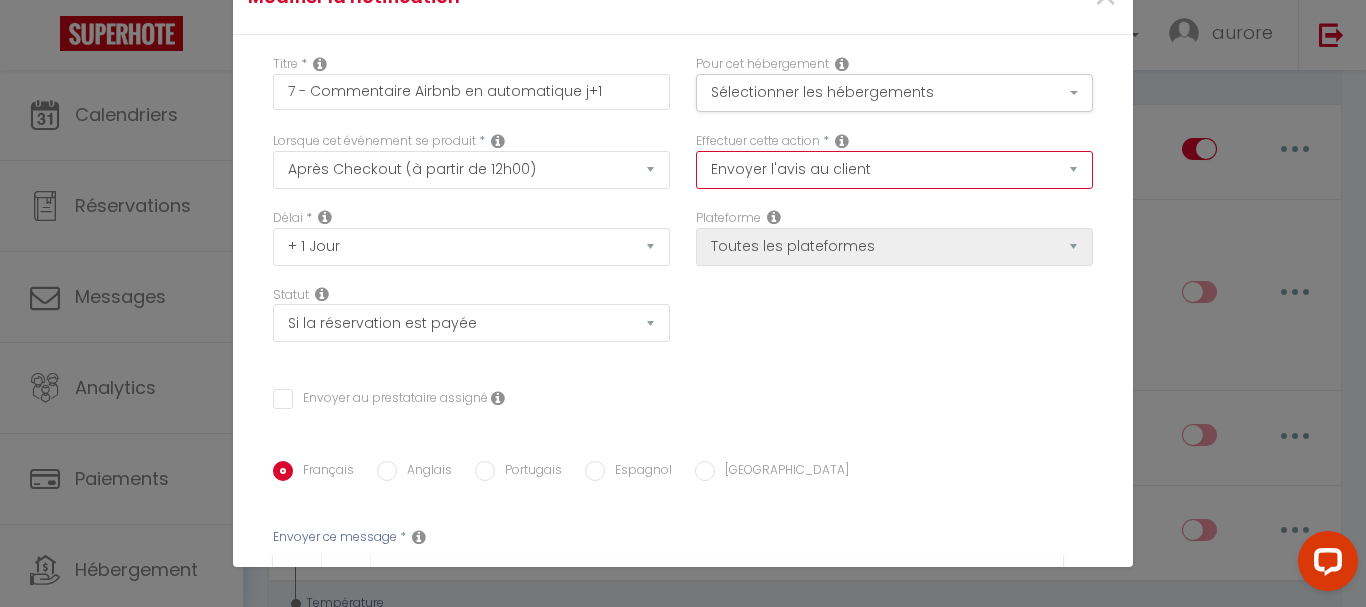 click on "Envoyer un email   Envoyer un SMS   Envoyer une notification push   Envoyer l'avis au client" at bounding box center [894, 170] 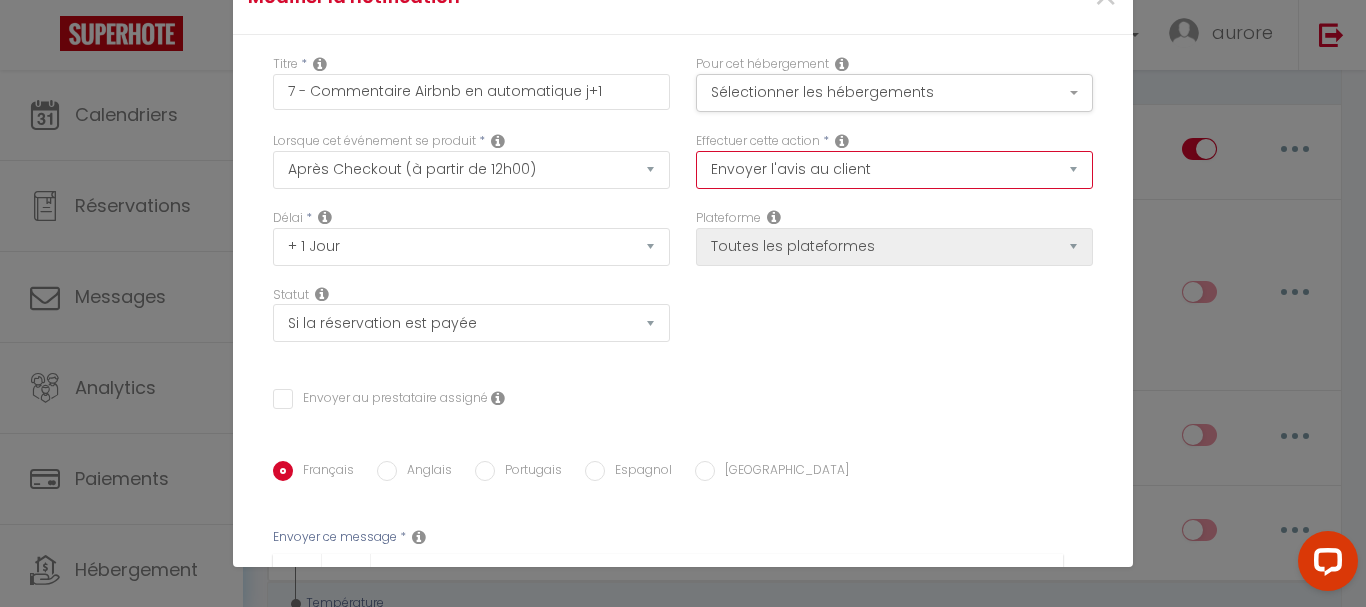 click on "Envoyer un email   Envoyer un SMS   Envoyer une notification push   Envoyer l'avis au client" at bounding box center [894, 170] 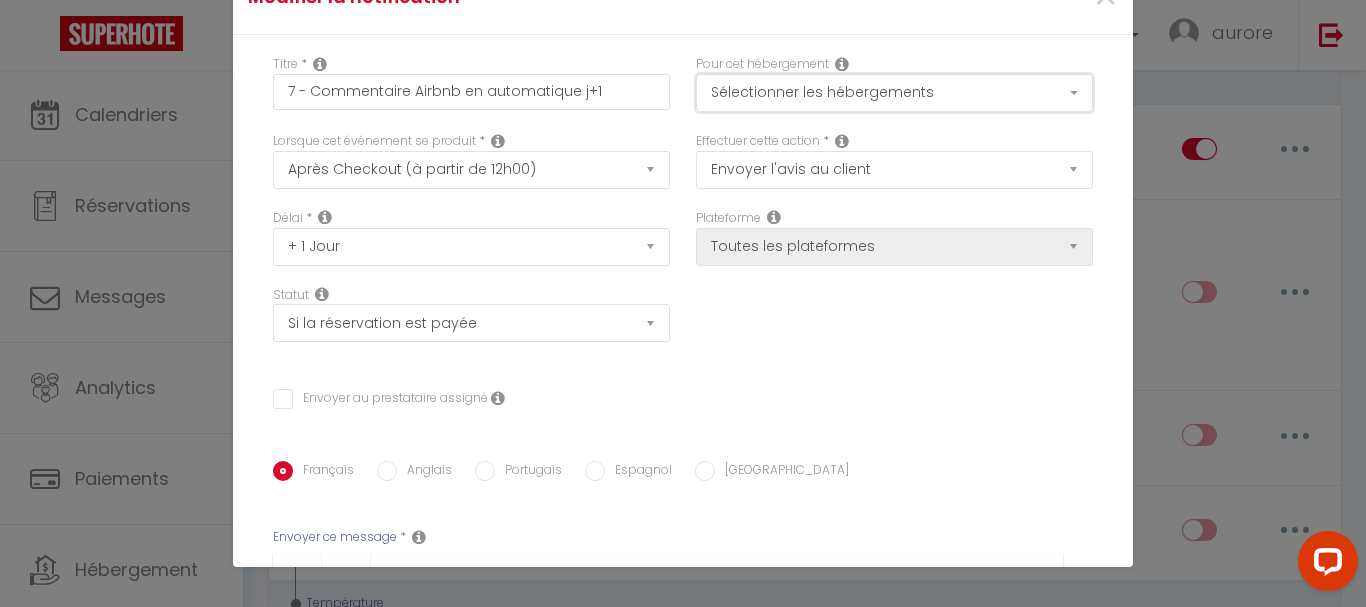 click on "Sélectionner les hébergements" at bounding box center [894, 93] 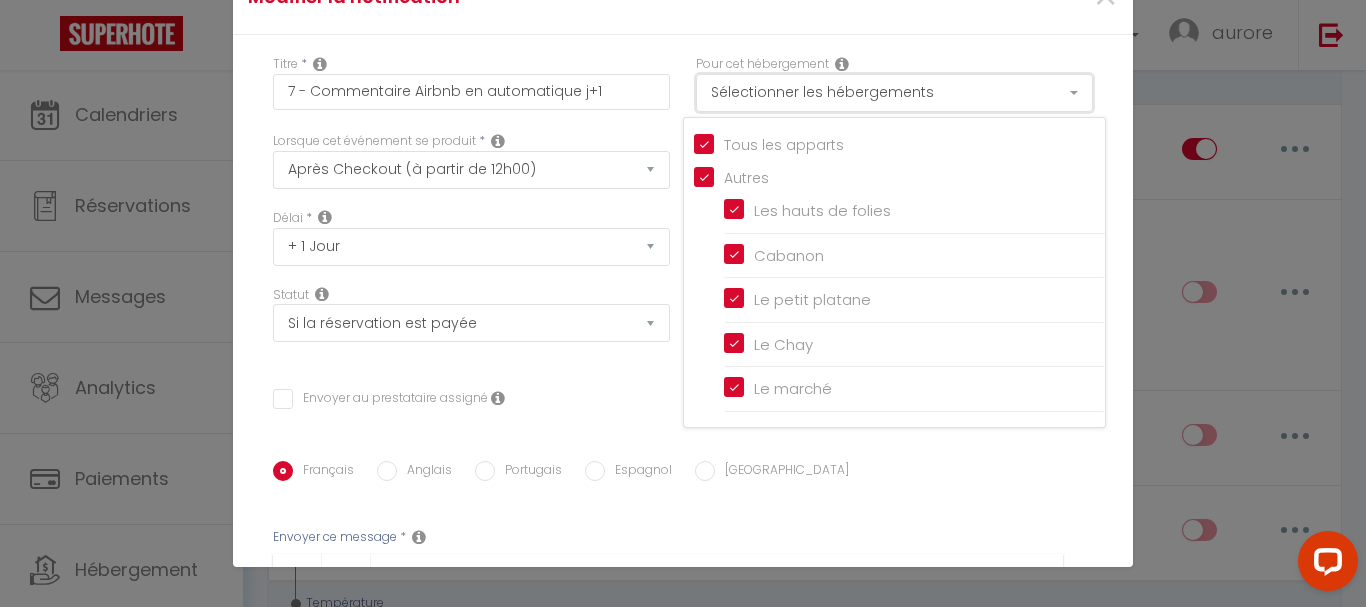 click on "Sélectionner les hébergements" at bounding box center [894, 93] 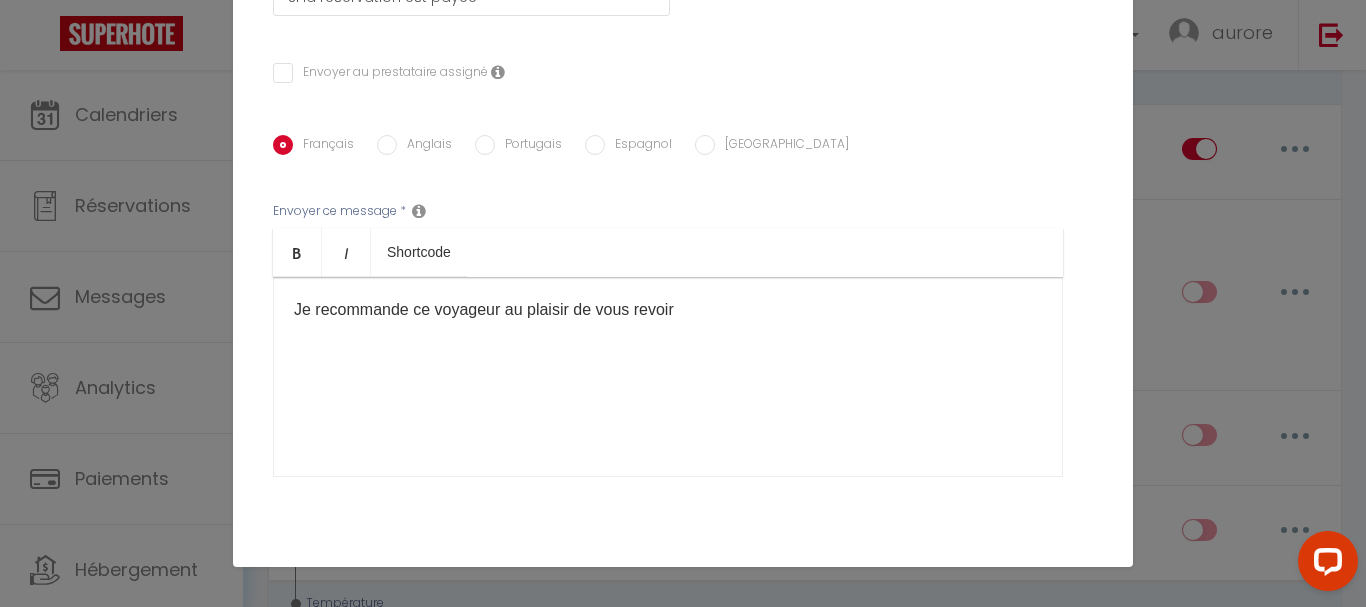 scroll, scrollTop: 397, scrollLeft: 0, axis: vertical 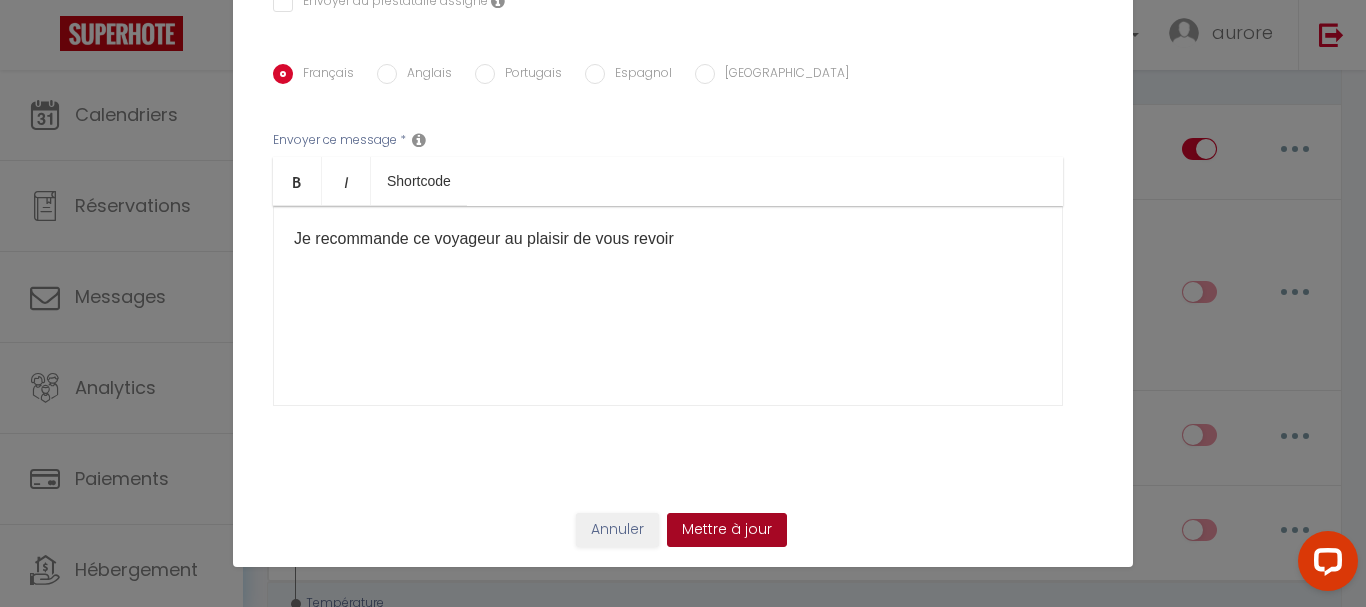 click on "Mettre à jour" at bounding box center [727, 530] 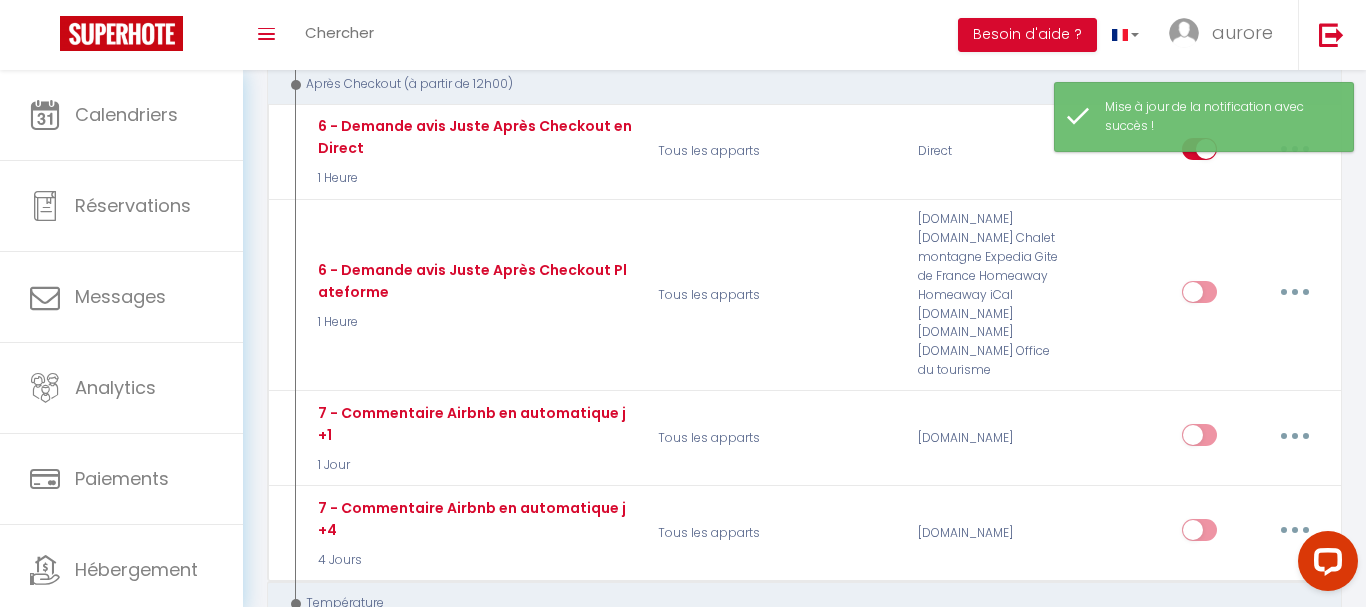 checkbox on "false" 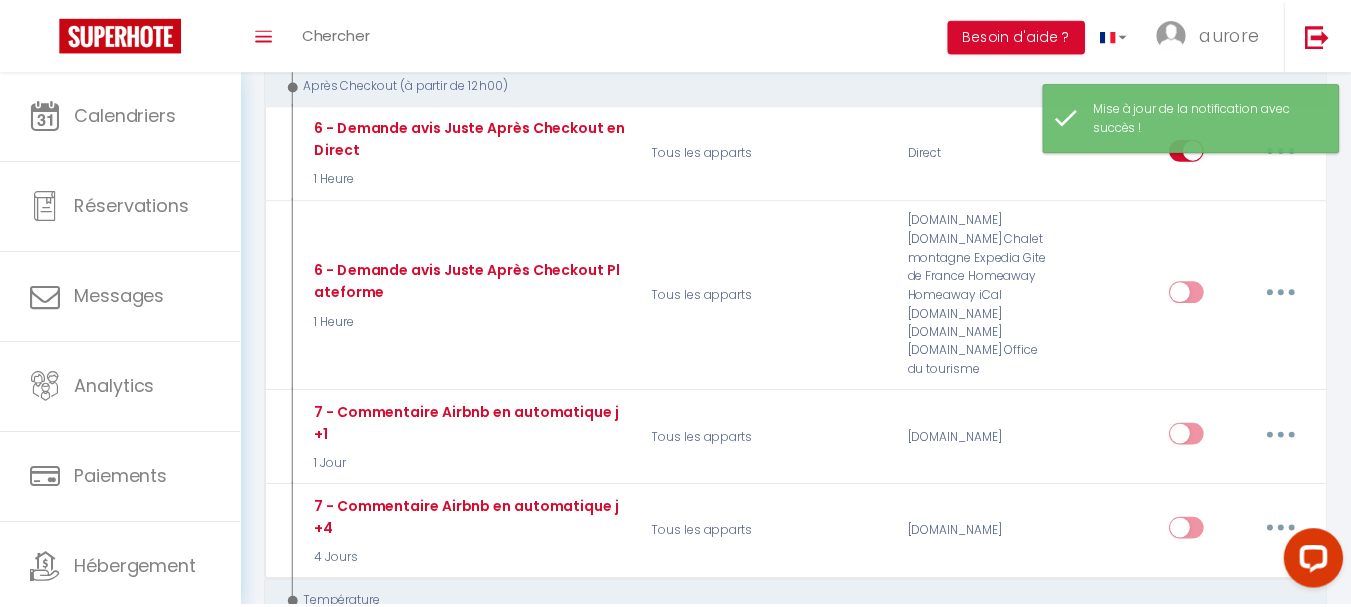 scroll, scrollTop: 1000, scrollLeft: 0, axis: vertical 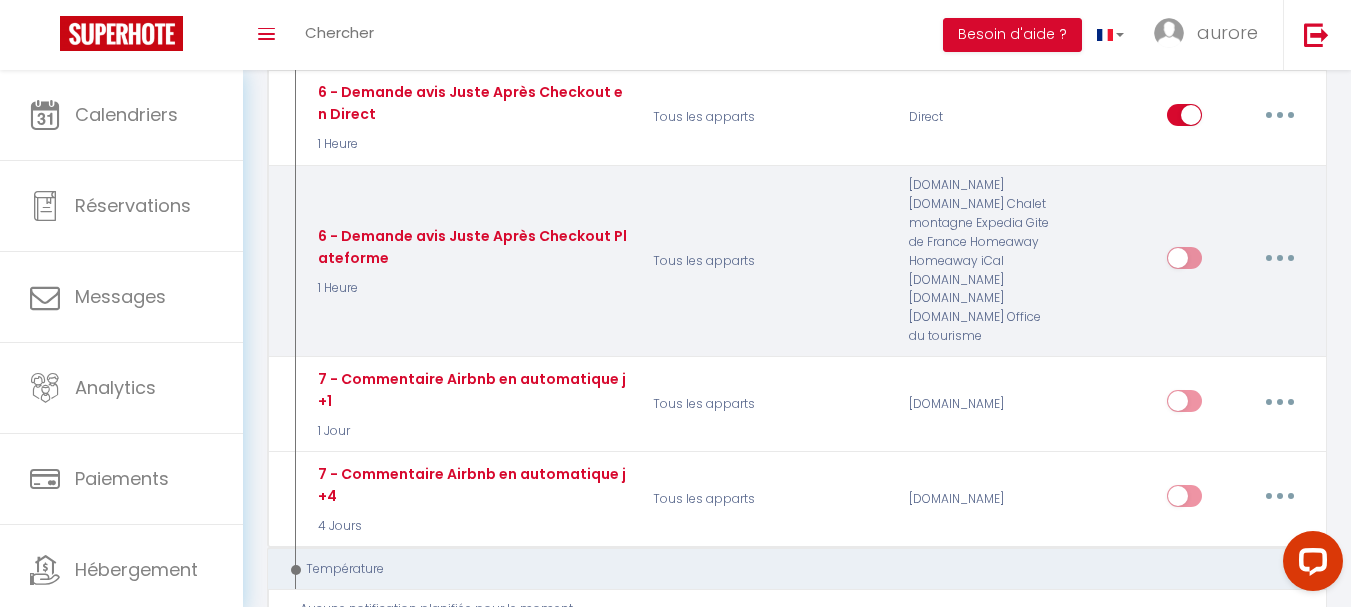 click at bounding box center [1184, 262] 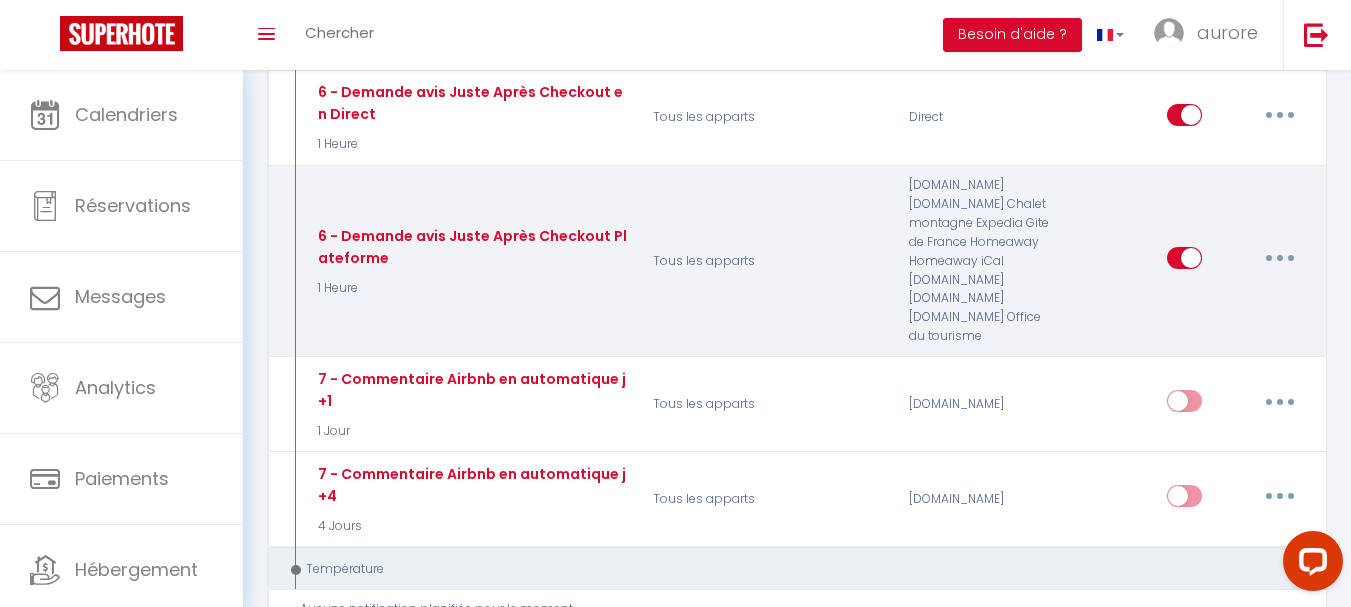 scroll, scrollTop: 900, scrollLeft: 0, axis: vertical 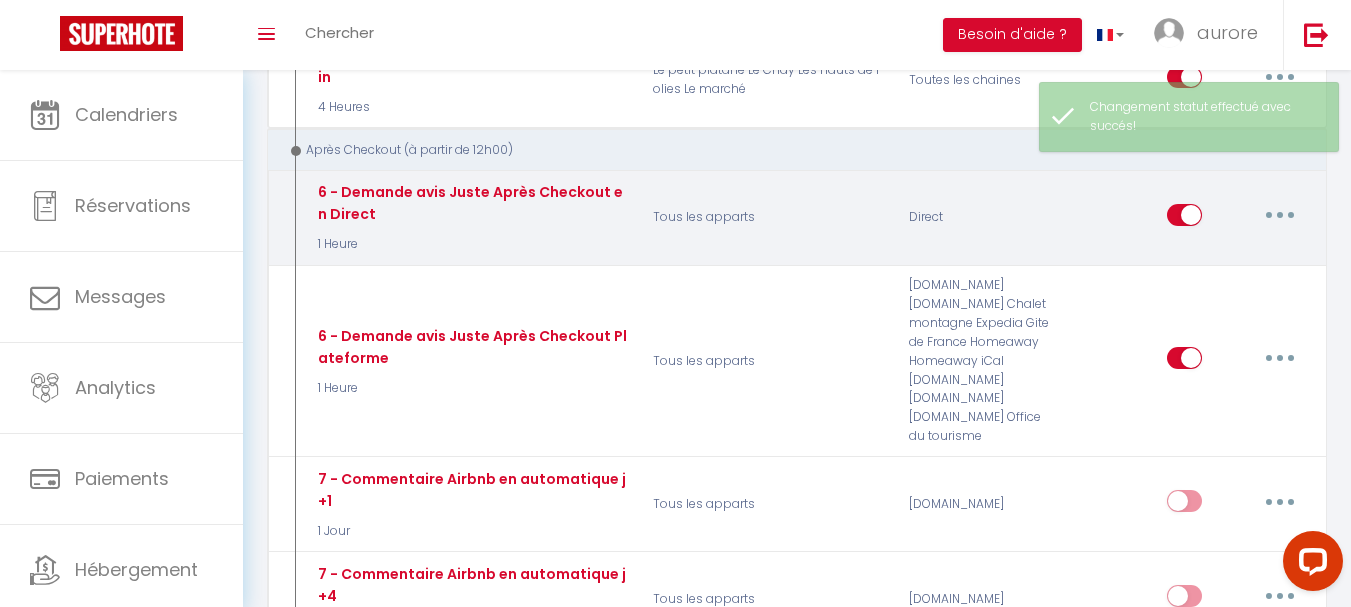 click at bounding box center (1280, 215) 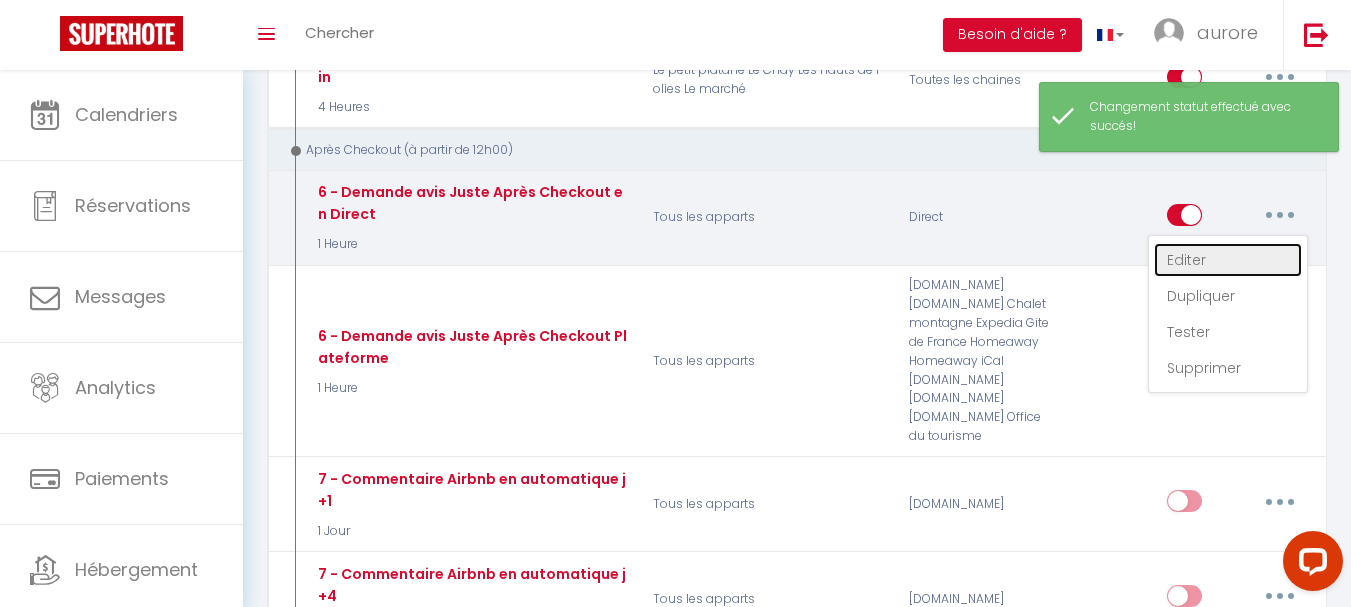 click on "Editer" at bounding box center [1228, 260] 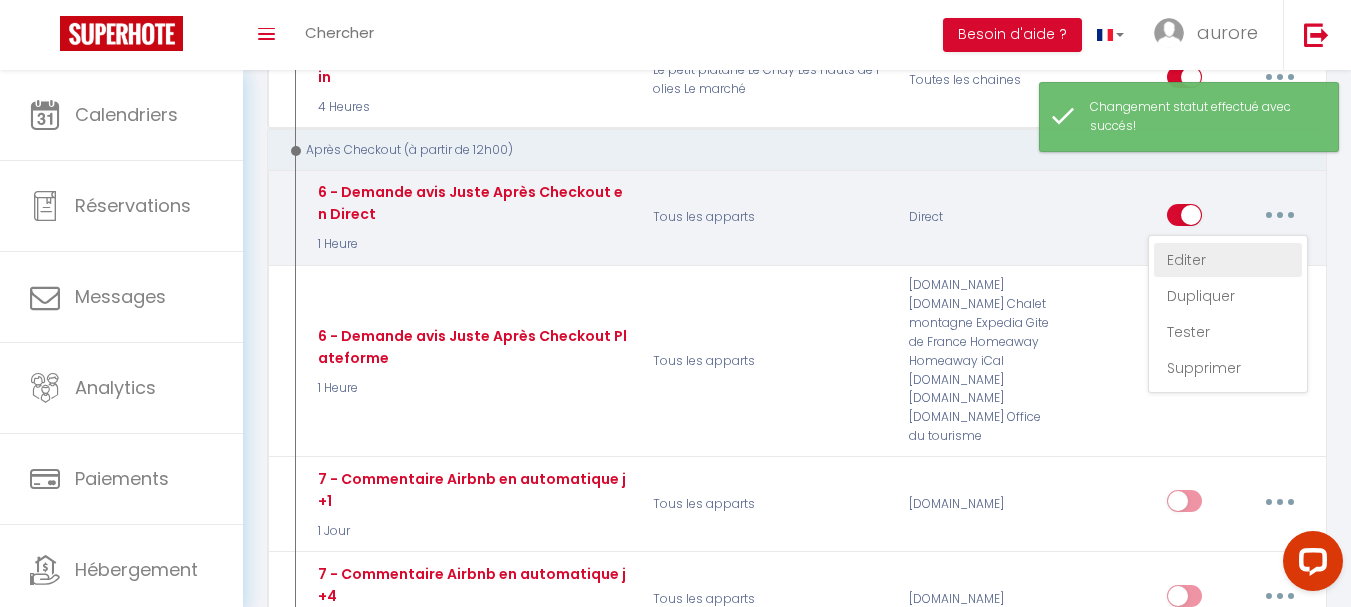type on "6 - Demande avis Juste Après Checkout en Direct" 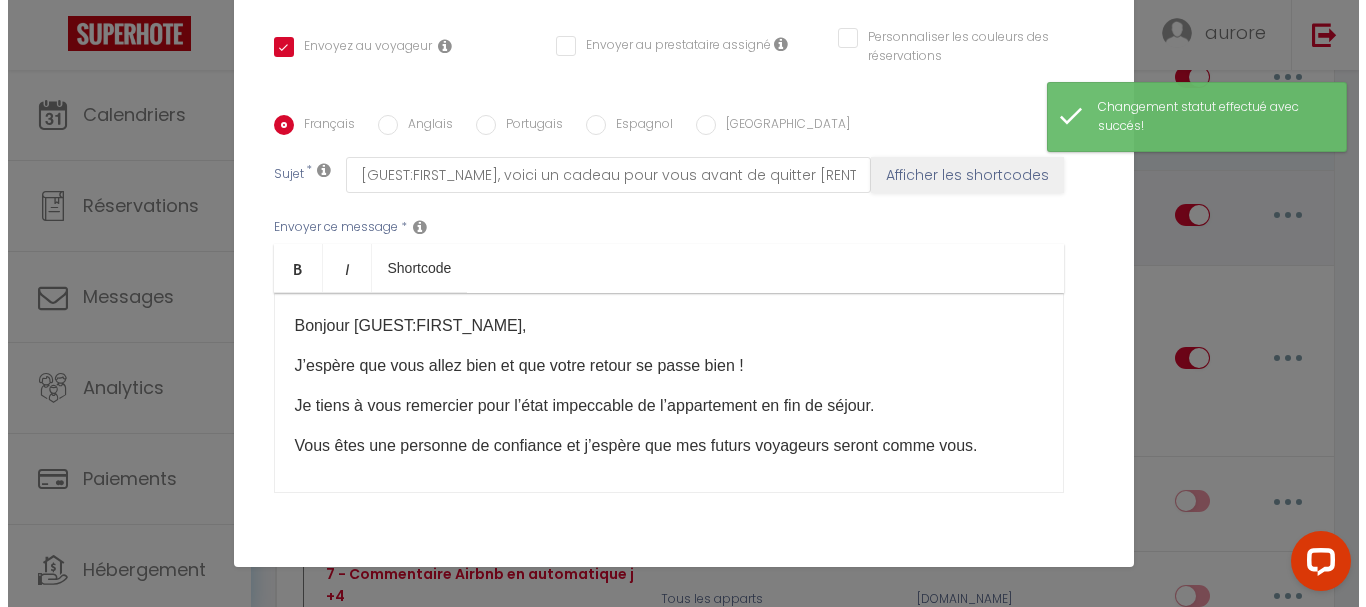 scroll, scrollTop: 881, scrollLeft: 0, axis: vertical 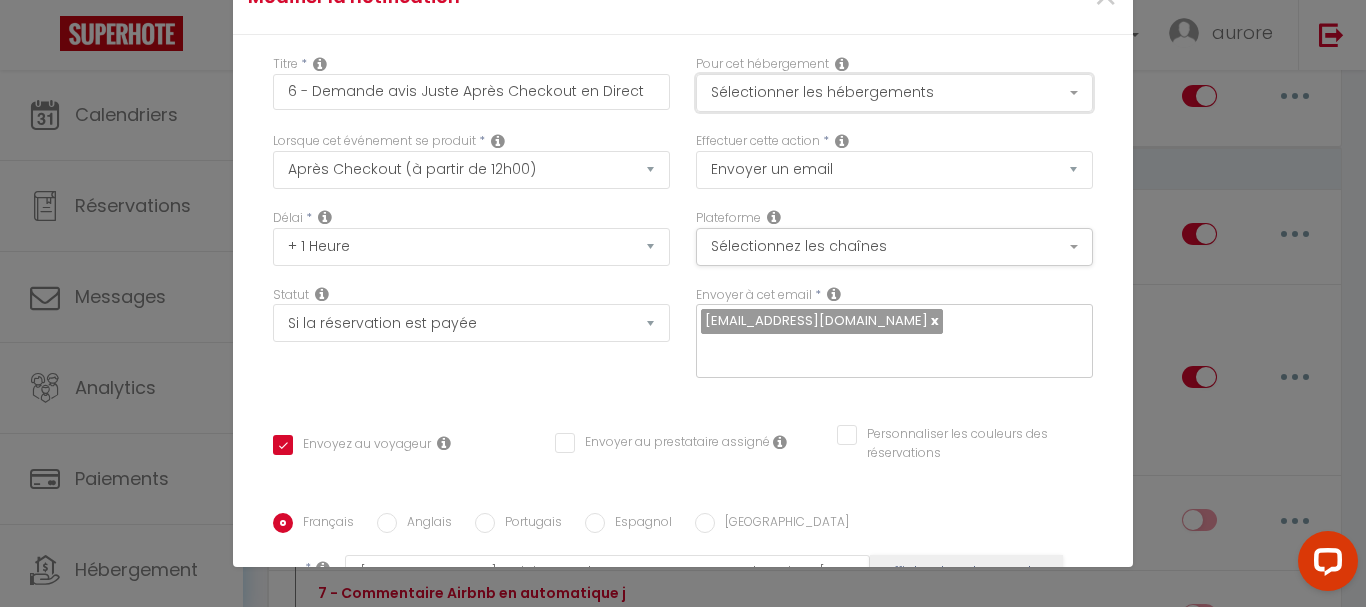 click on "Sélectionner les hébergements" at bounding box center [894, 93] 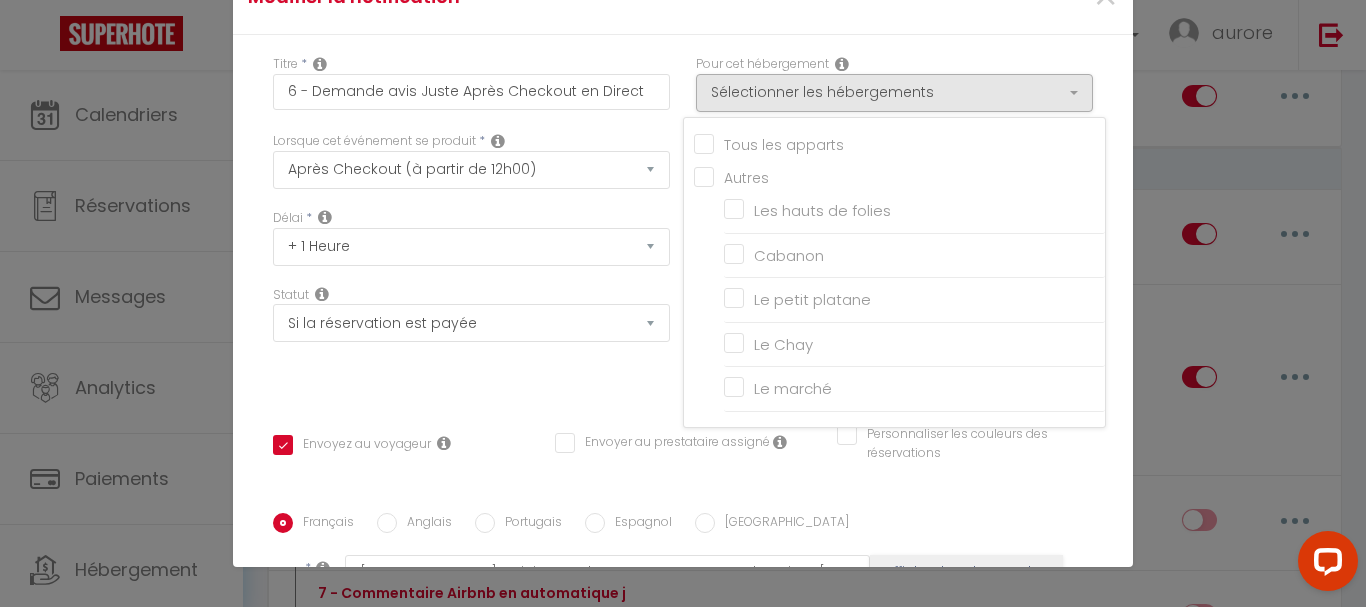 click on "Tous les apparts" at bounding box center (899, 143) 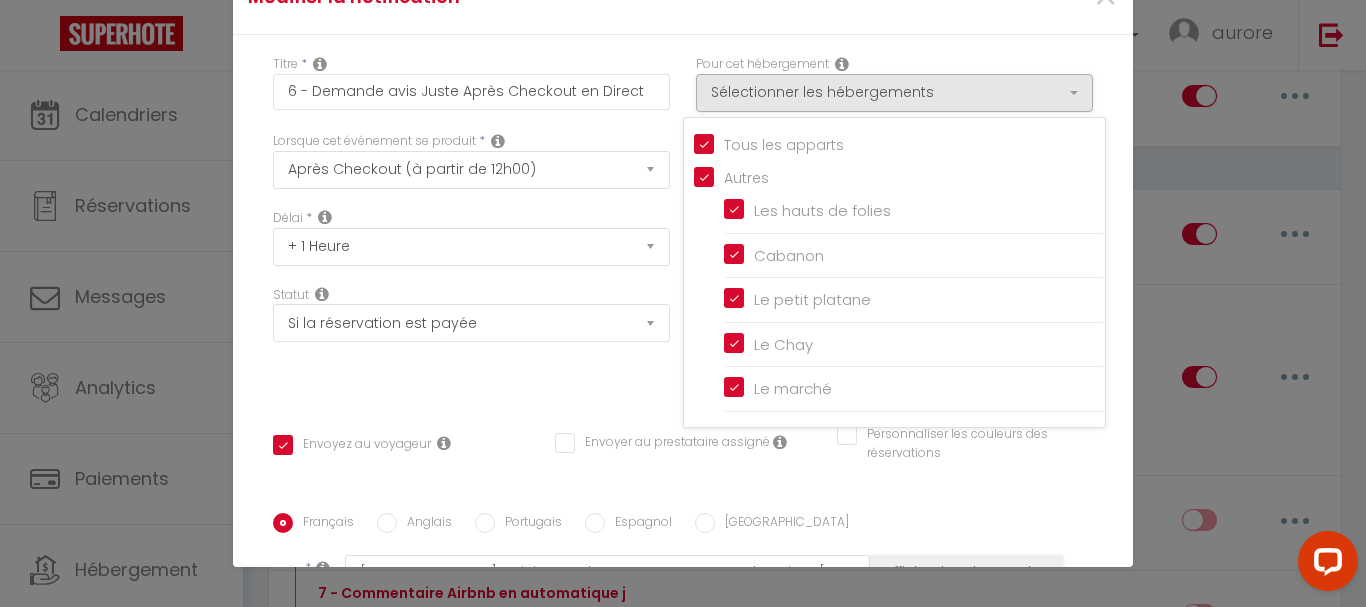 checkbox on "true" 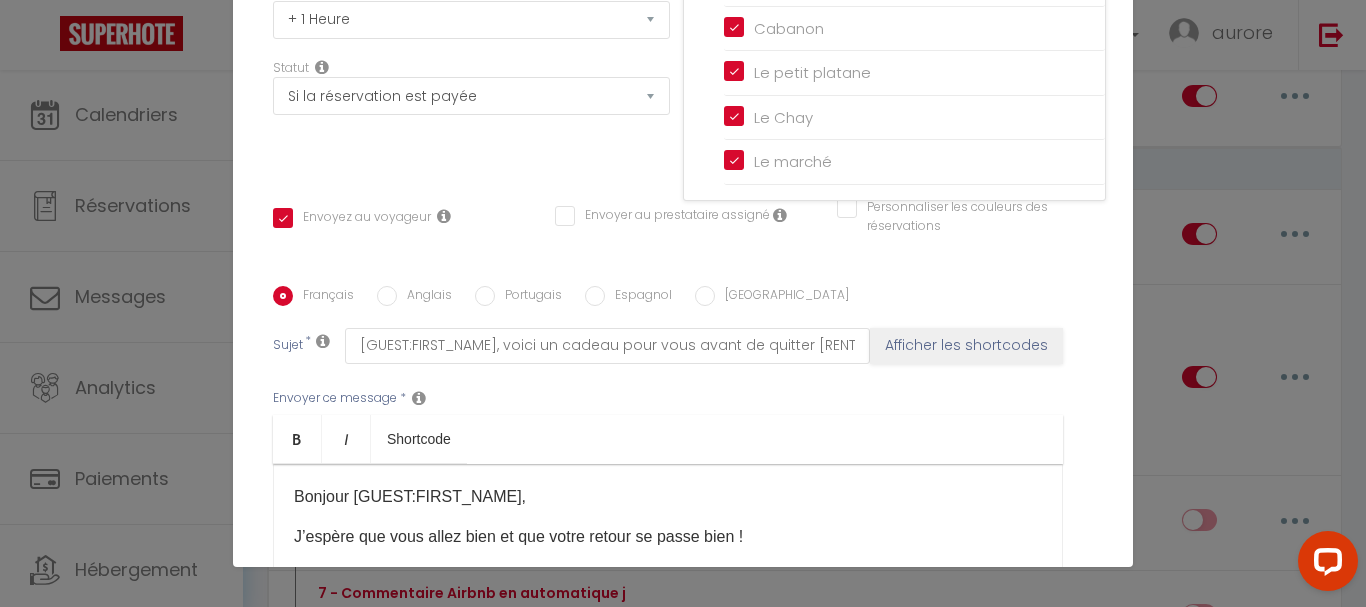 scroll, scrollTop: 0, scrollLeft: 0, axis: both 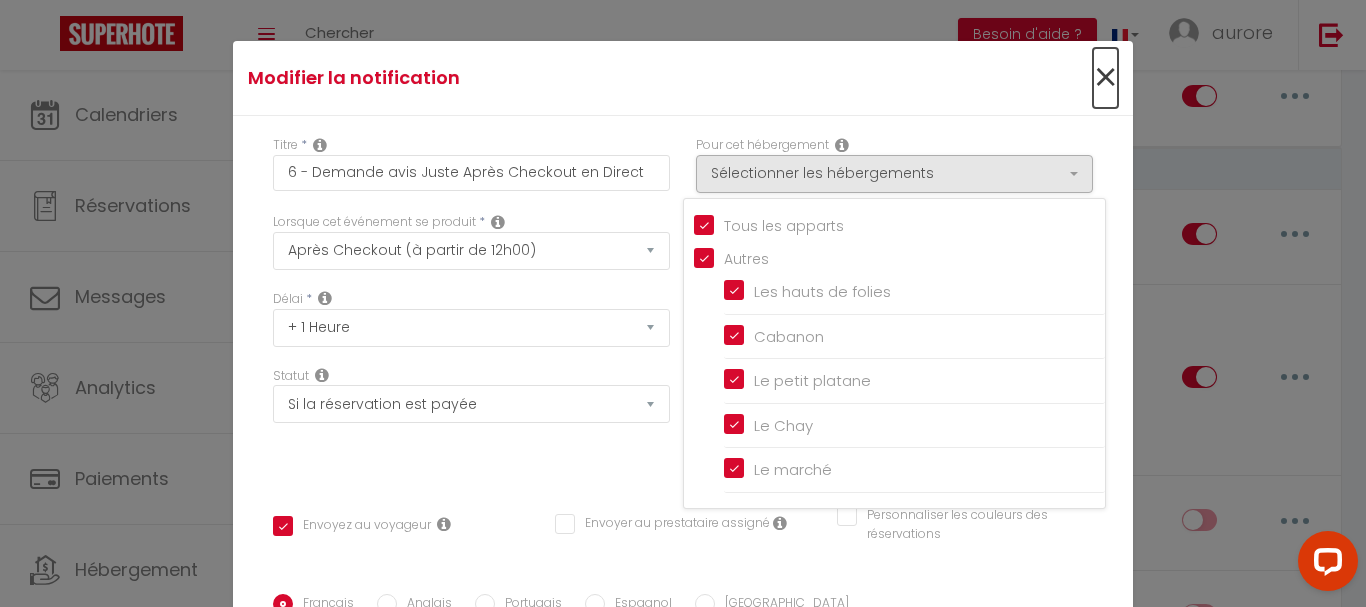 click on "×" at bounding box center [1105, 78] 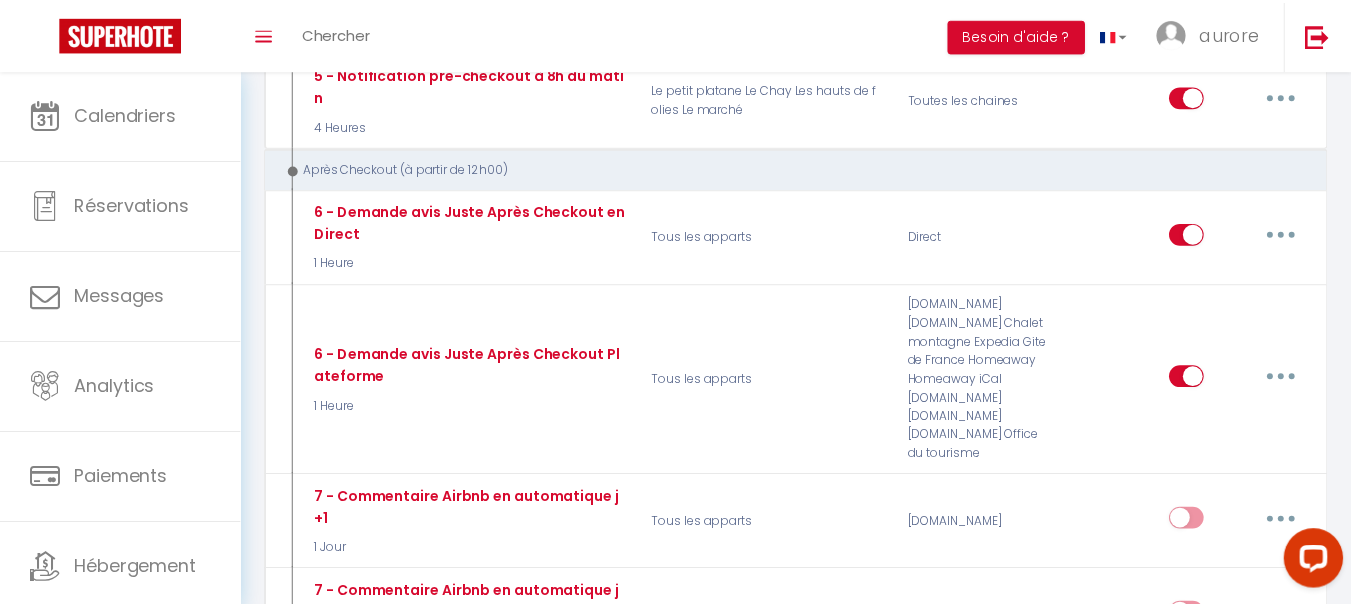 scroll, scrollTop: 900, scrollLeft: 0, axis: vertical 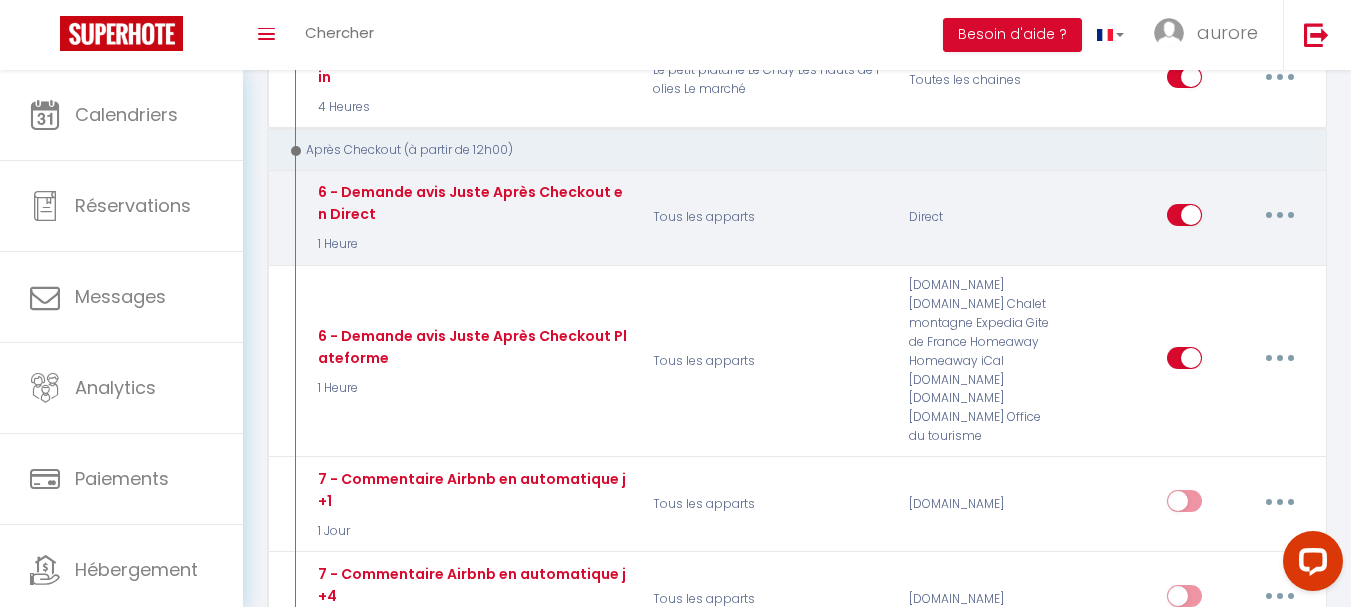 click at bounding box center [1280, 215] 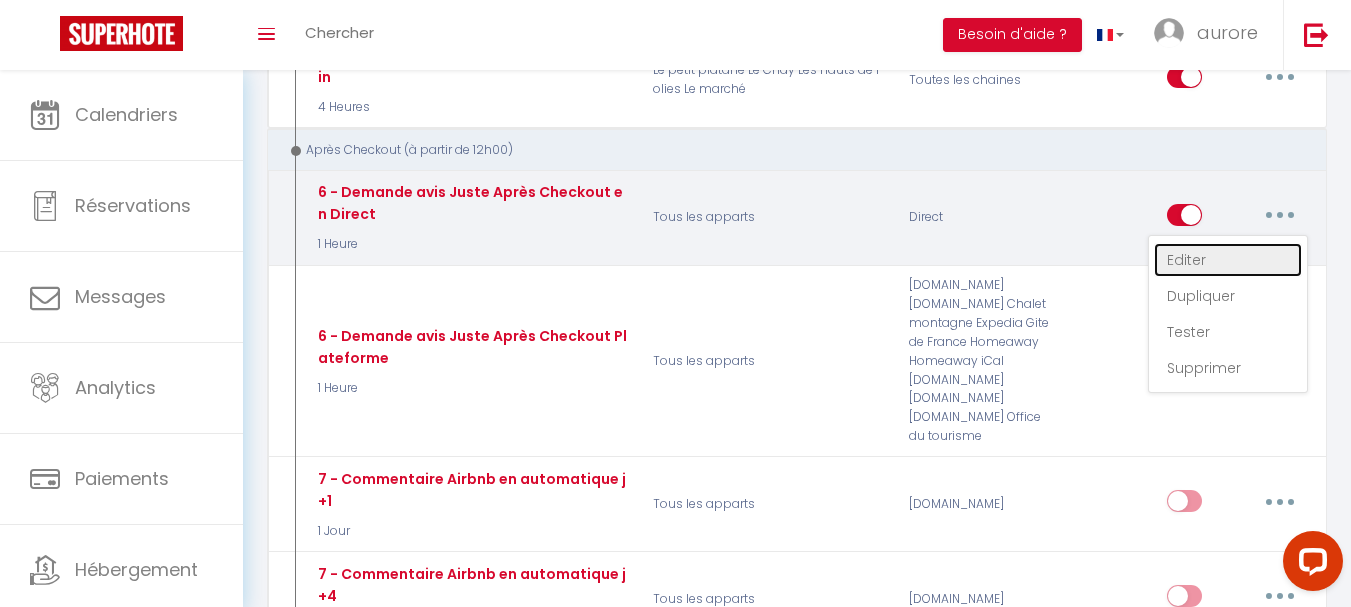 click on "Editer" at bounding box center [1228, 260] 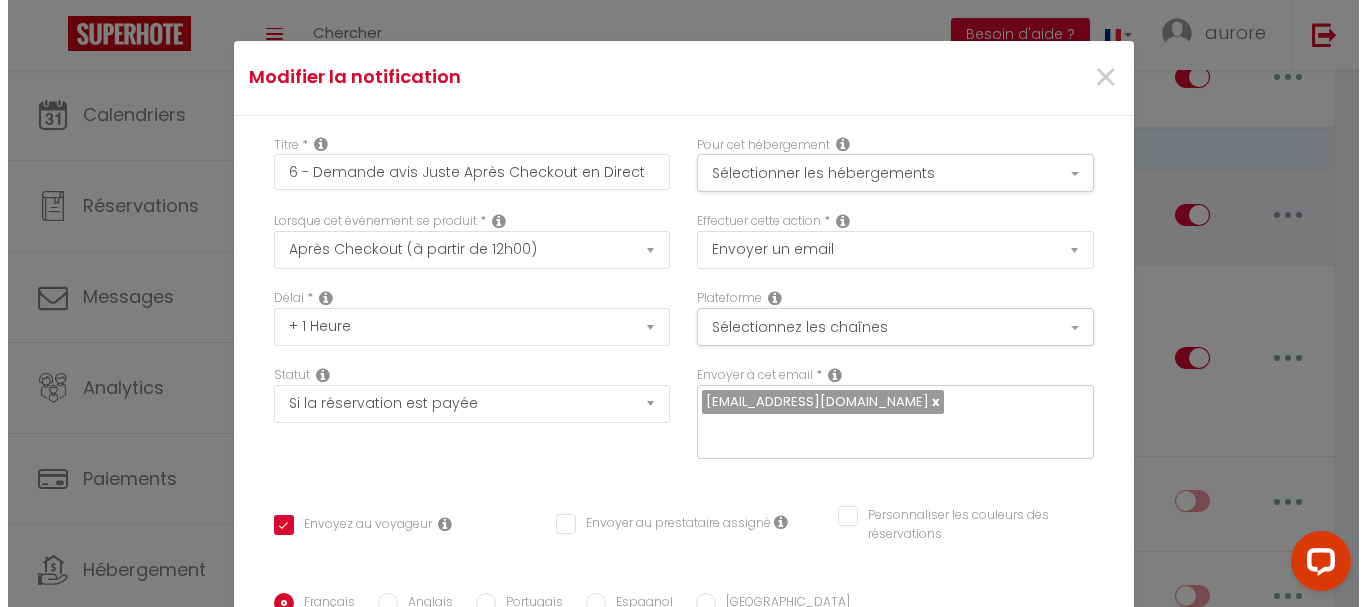 scroll, scrollTop: 881, scrollLeft: 0, axis: vertical 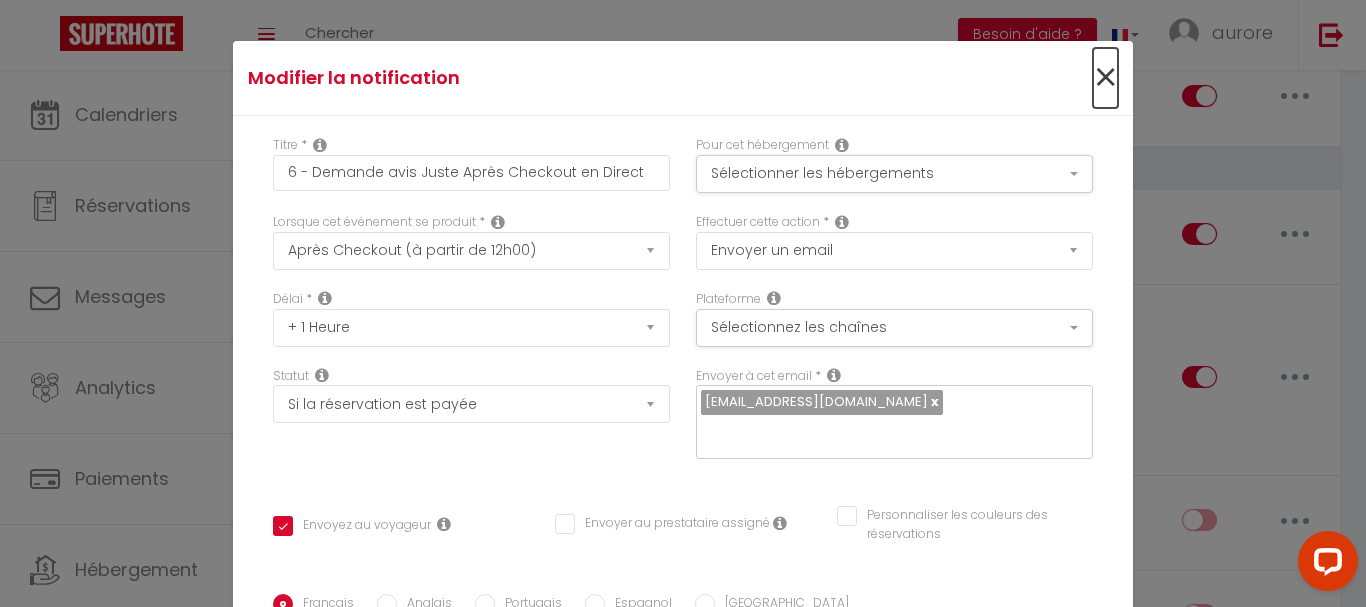 click on "×" at bounding box center (1105, 78) 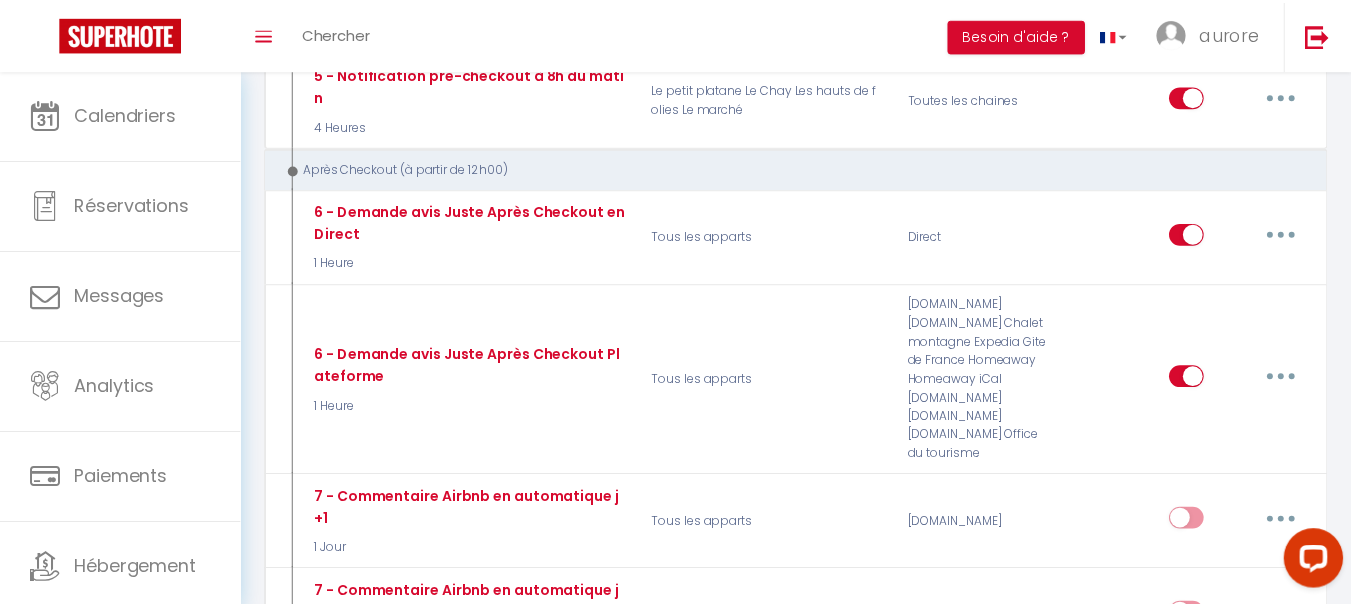 scroll, scrollTop: 900, scrollLeft: 0, axis: vertical 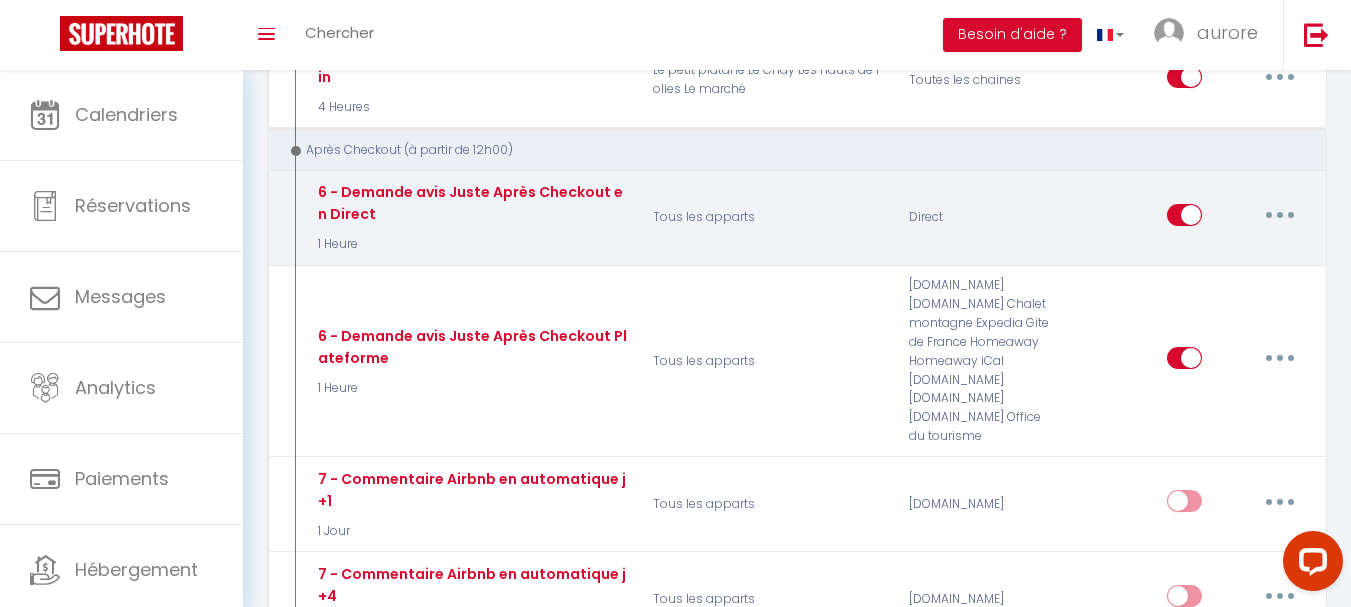 click at bounding box center [1184, 219] 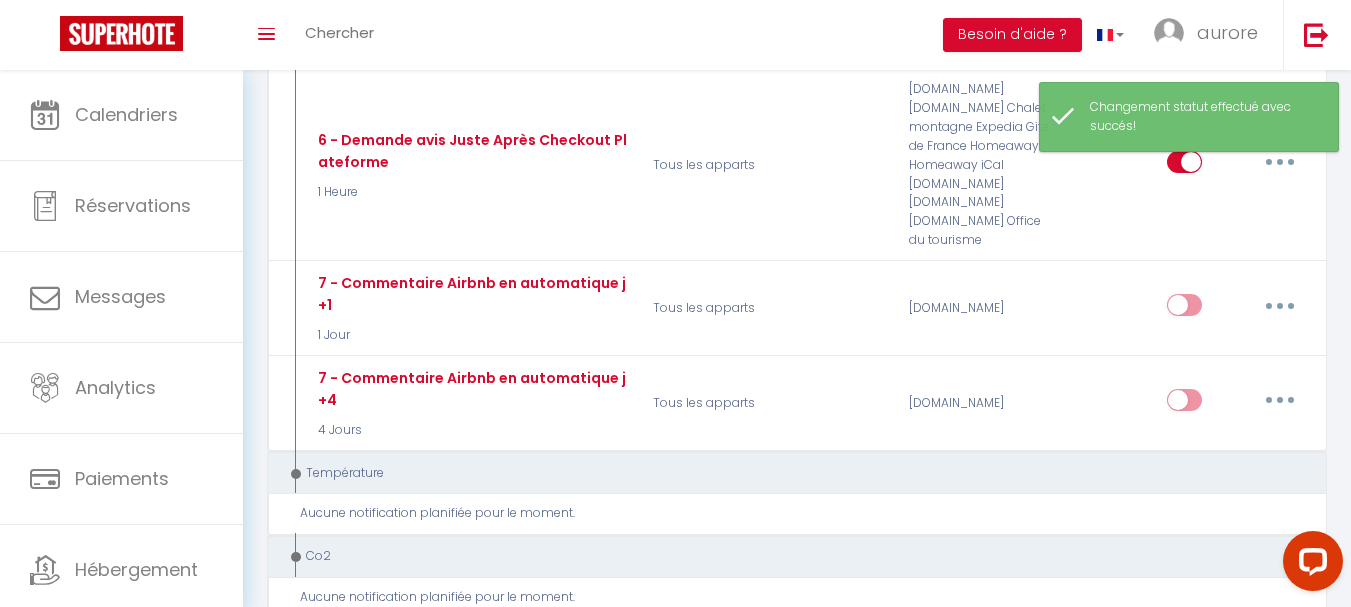 scroll, scrollTop: 1100, scrollLeft: 0, axis: vertical 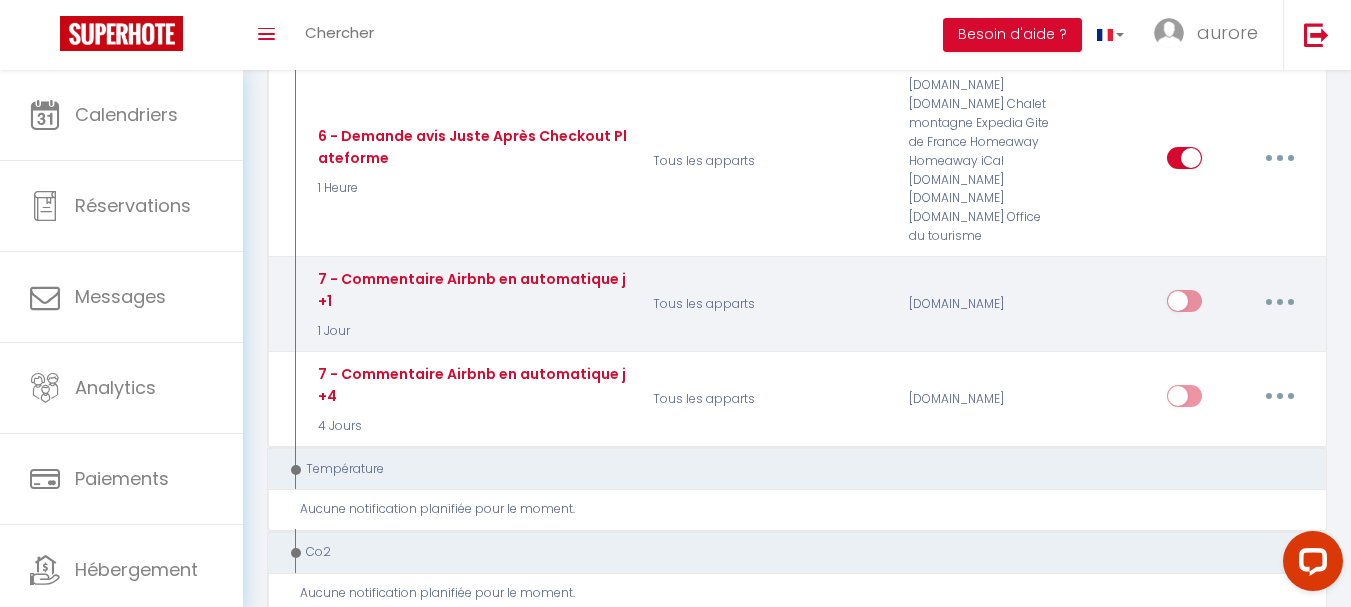 click at bounding box center [1280, 301] 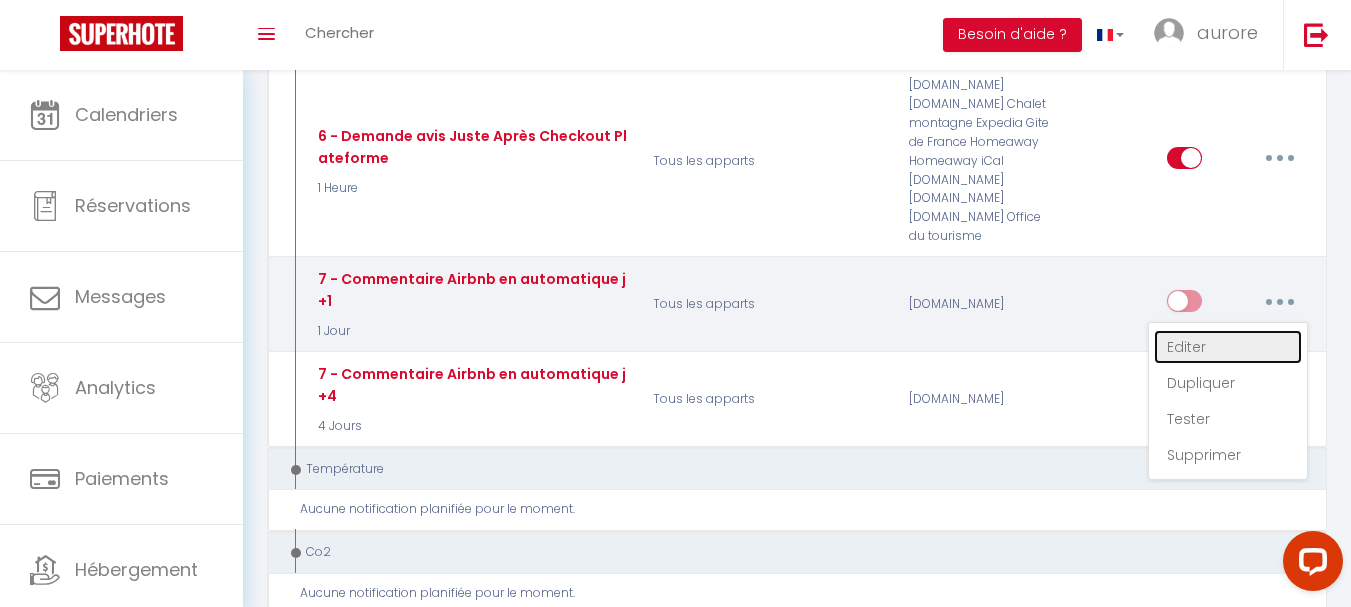 click on "Editer" at bounding box center (1228, 347) 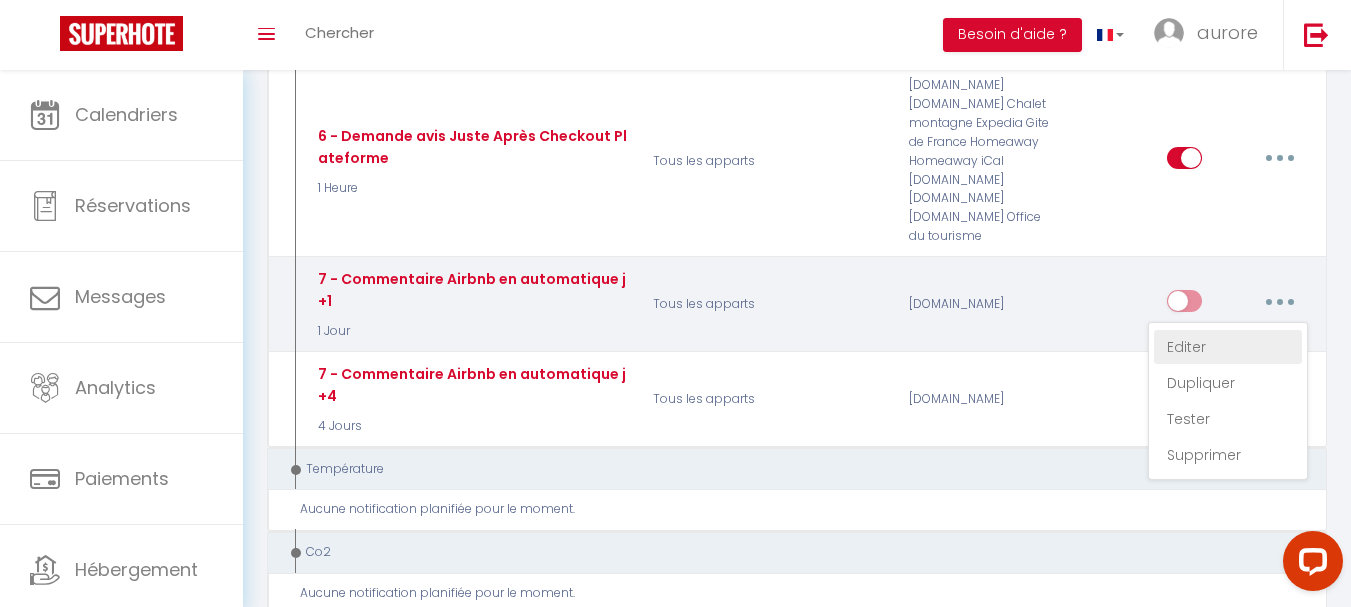 type on "7 - Commentaire Airbnb en automatique j+1" 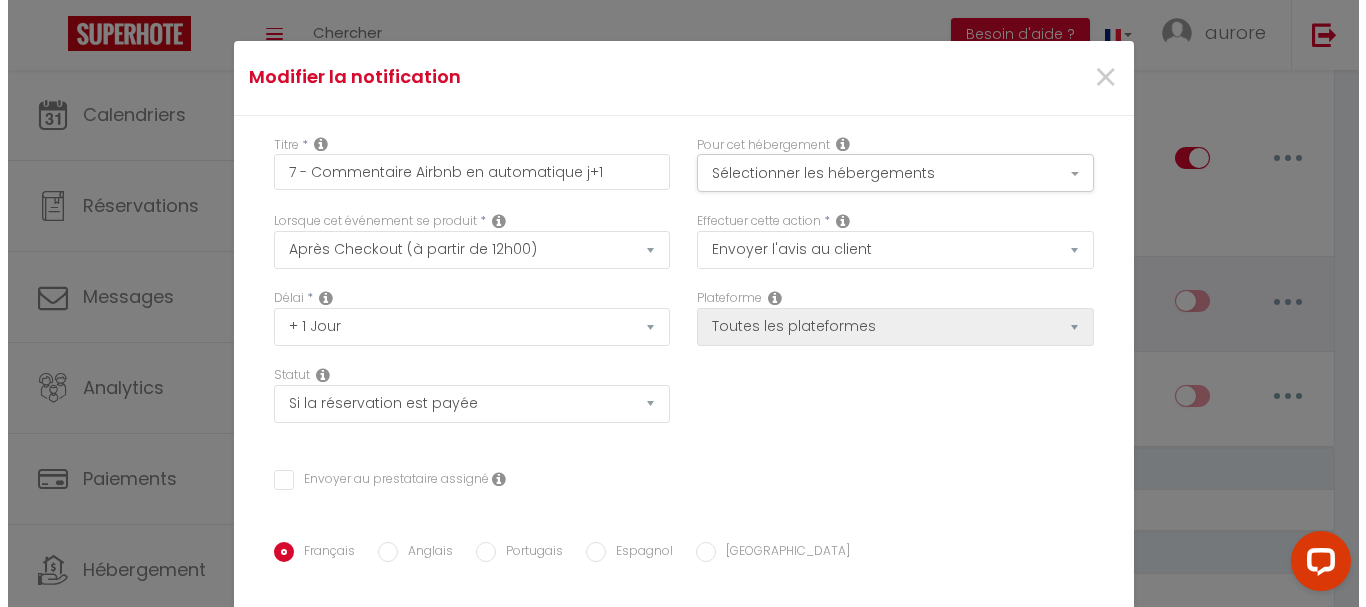 scroll, scrollTop: 1070, scrollLeft: 0, axis: vertical 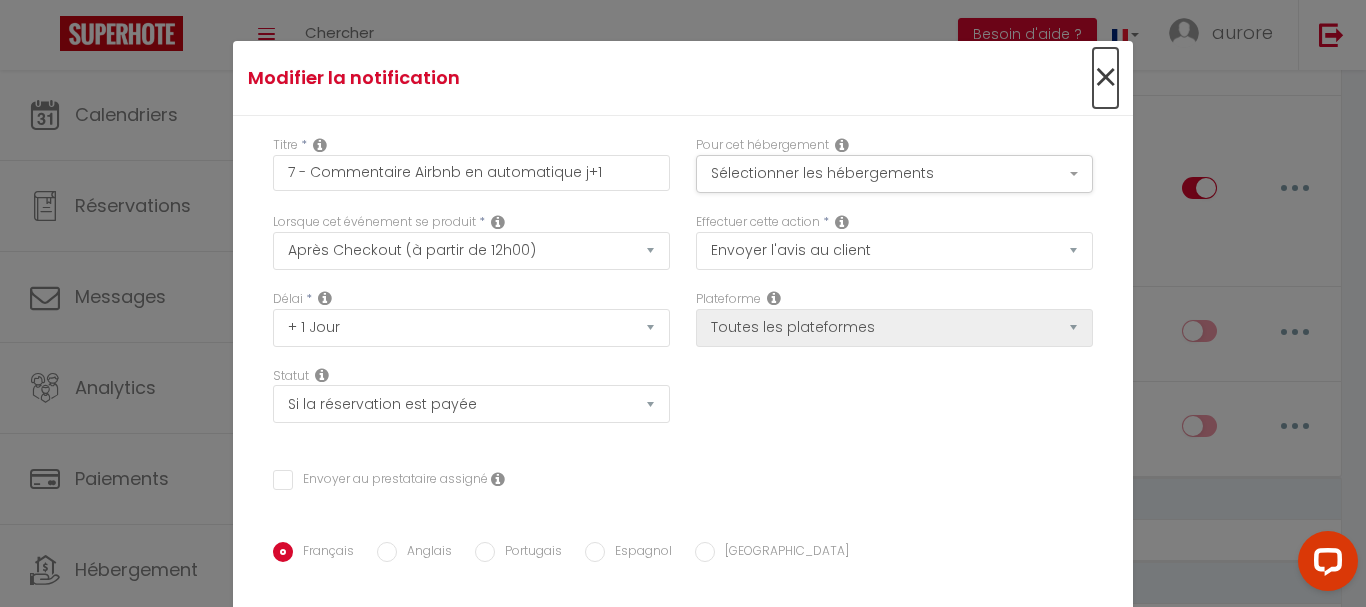click on "×" at bounding box center [1105, 78] 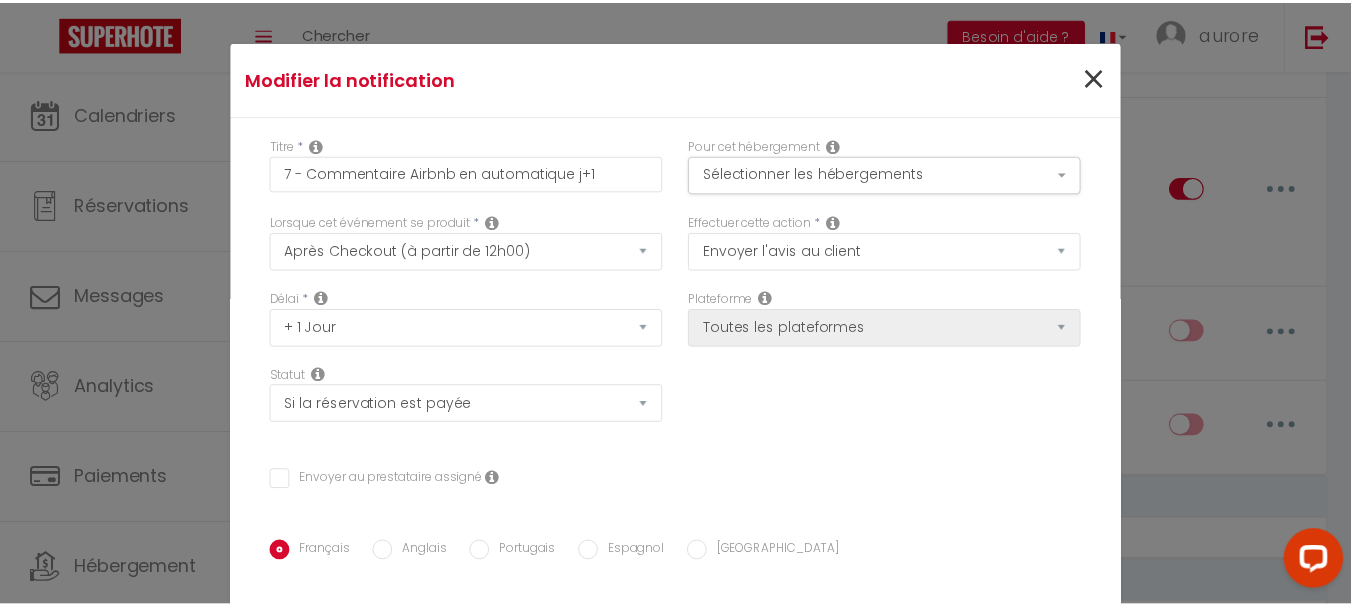 scroll, scrollTop: 1100, scrollLeft: 0, axis: vertical 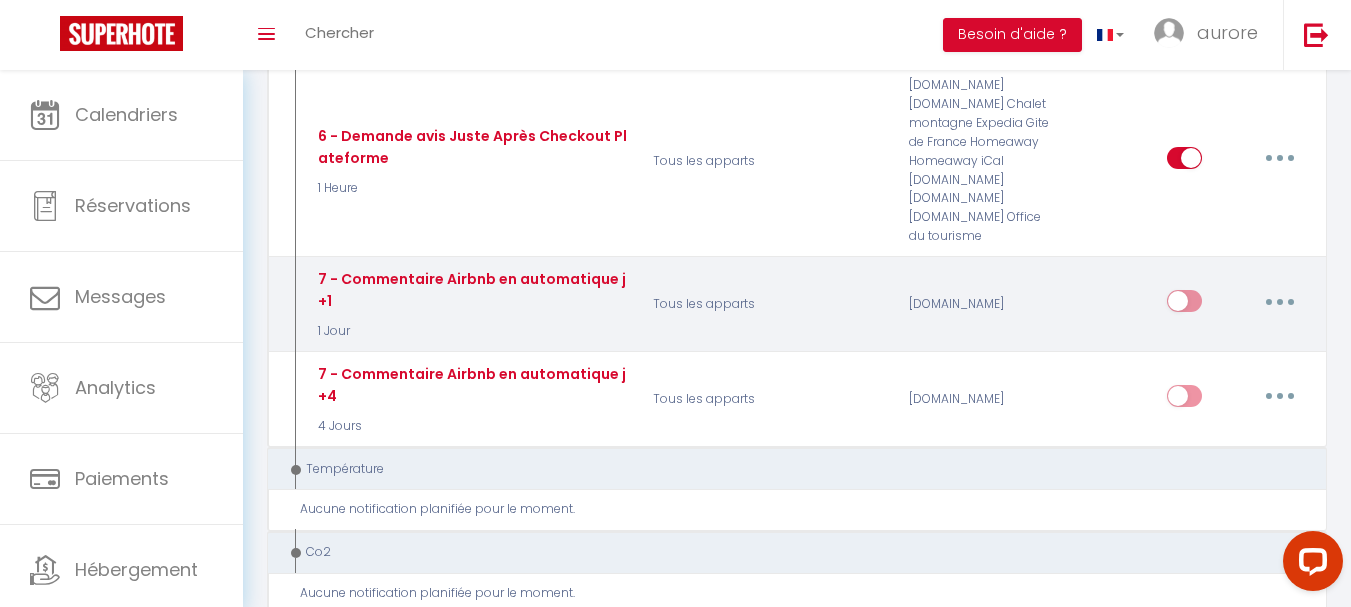click at bounding box center [1184, 305] 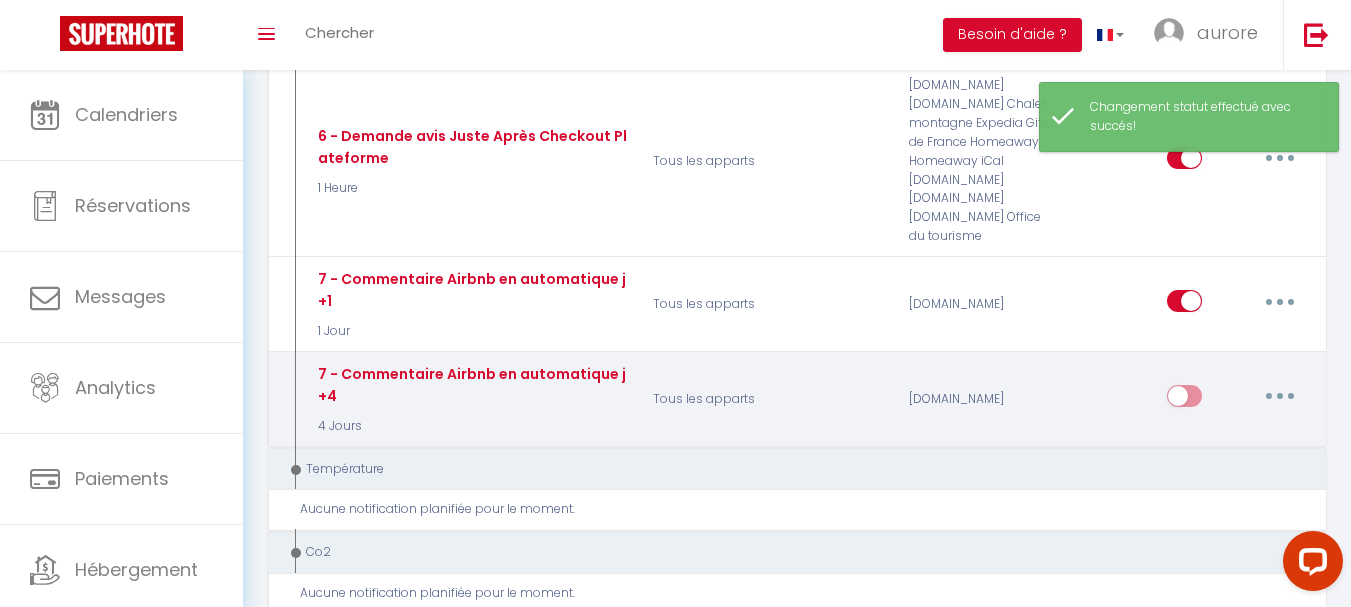 click at bounding box center (1280, 396) 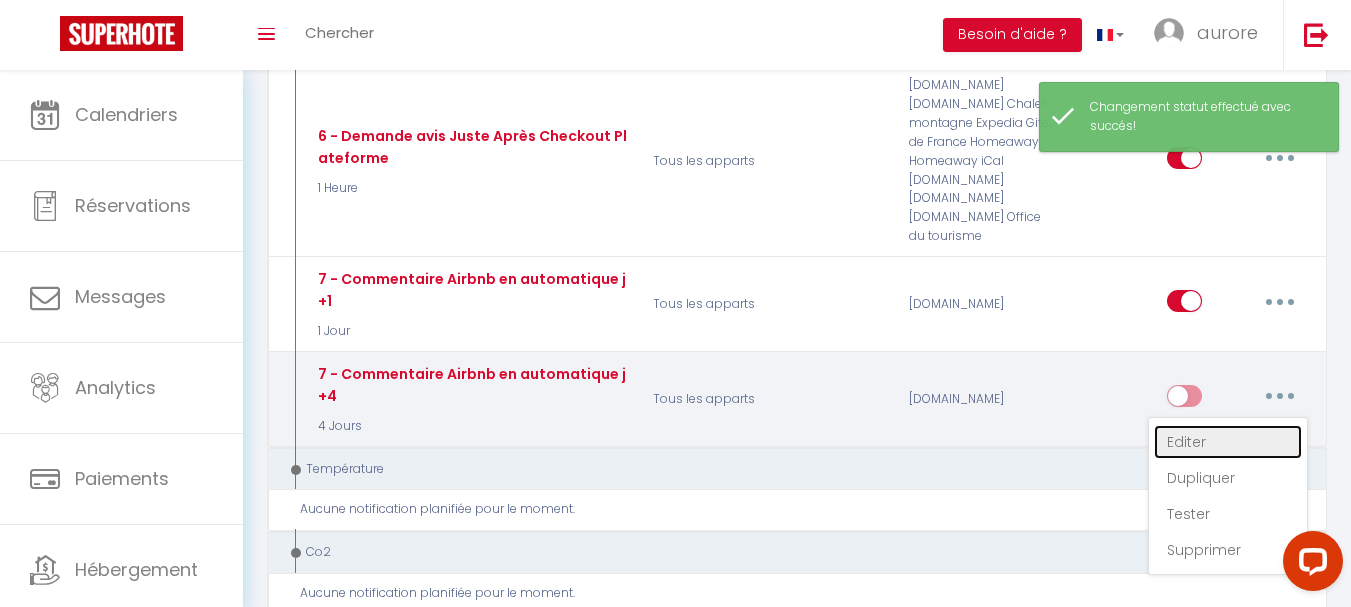 click on "Editer" at bounding box center (1228, 442) 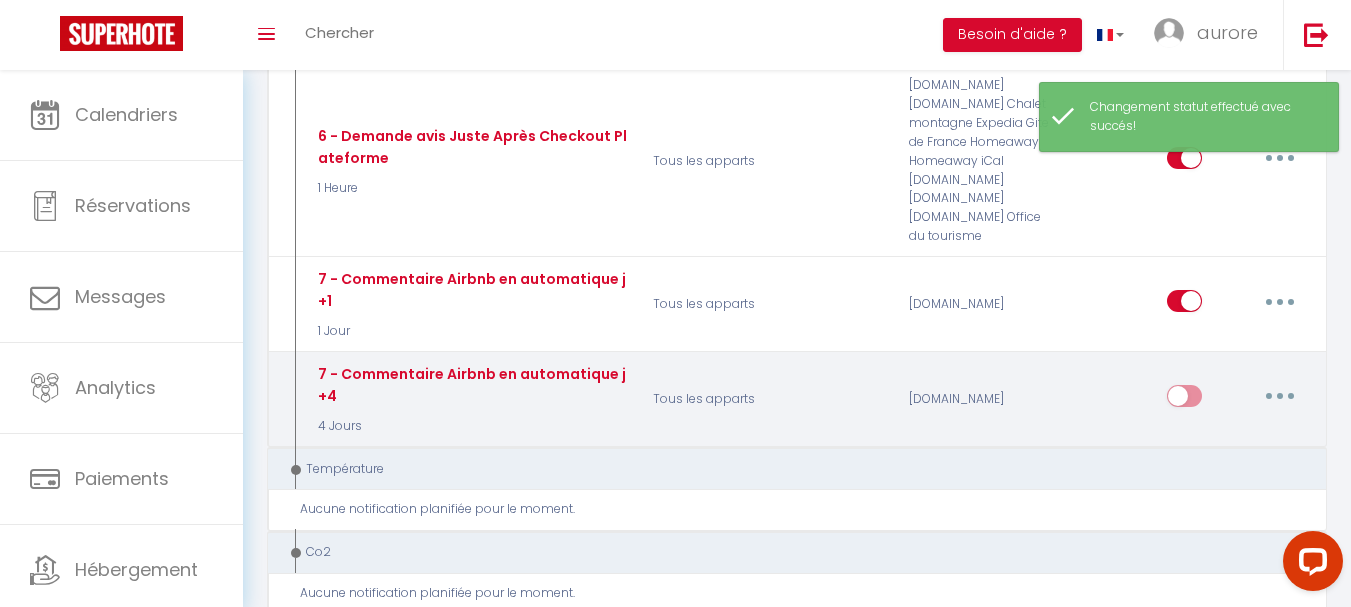 type on "7 - Commentaire Airbnb en automatique j+4" 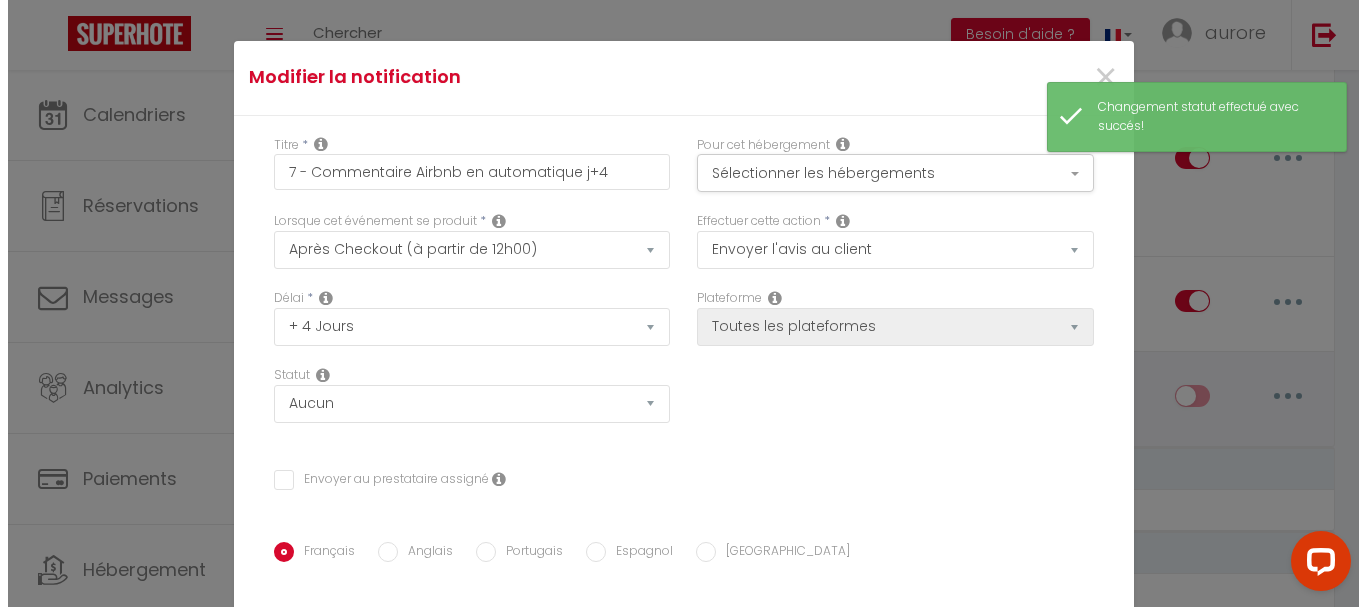 scroll, scrollTop: 1070, scrollLeft: 0, axis: vertical 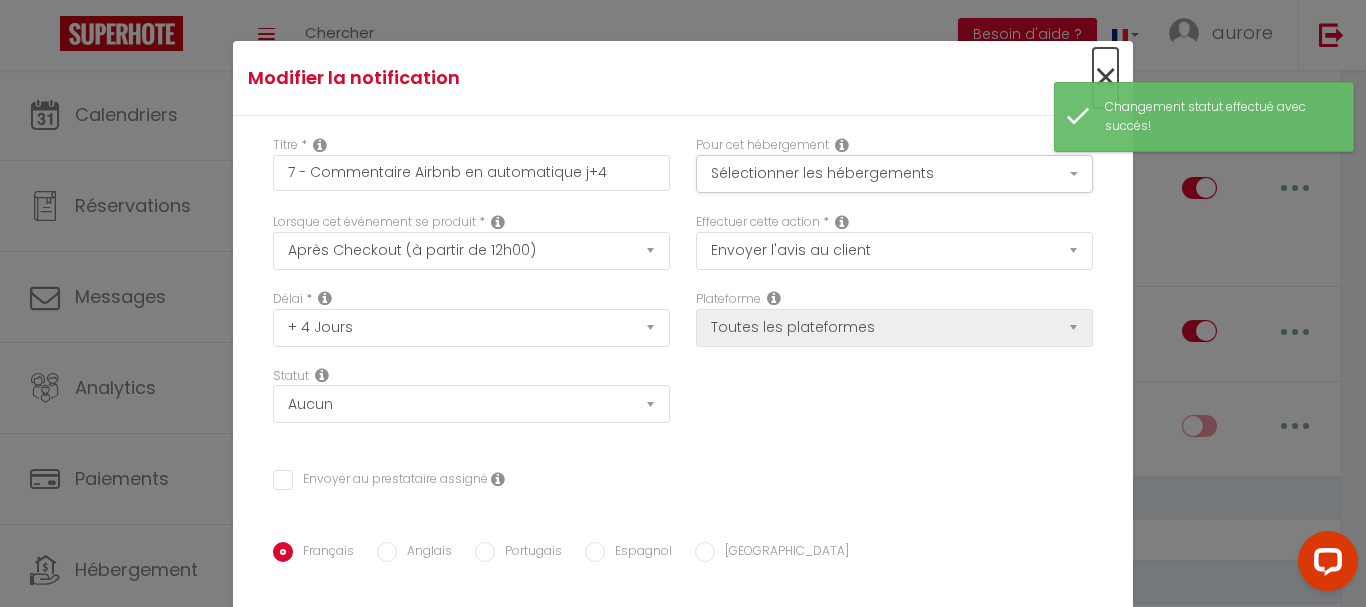 click on "×" at bounding box center (1105, 78) 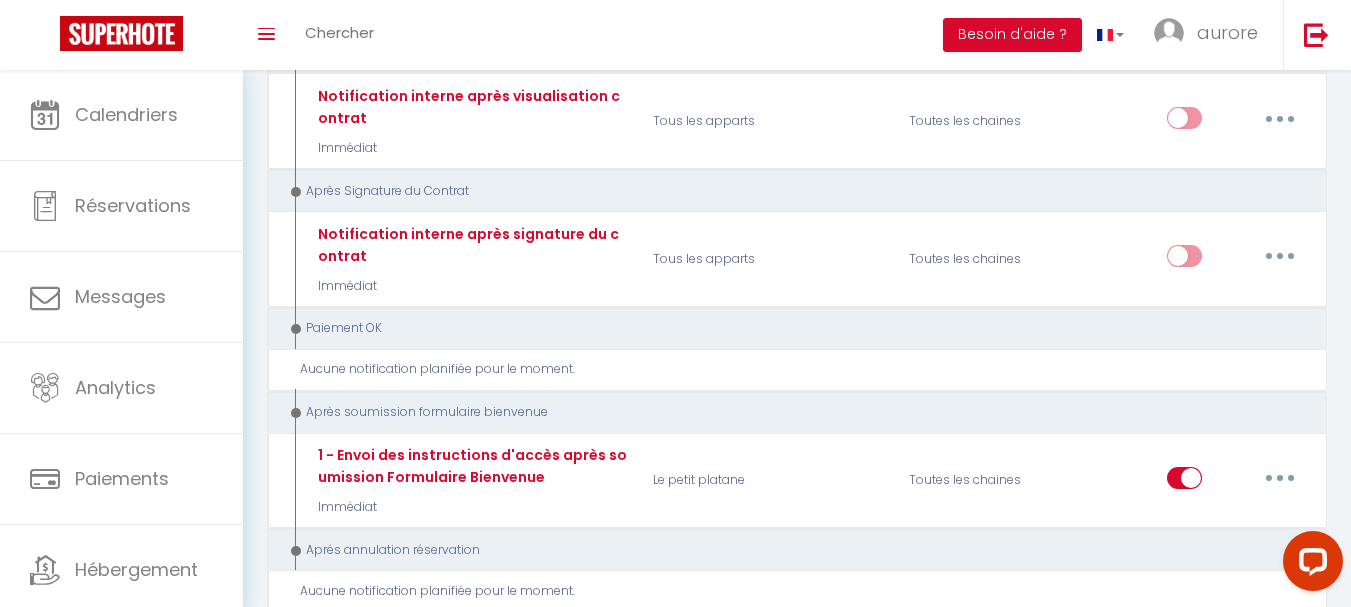 scroll, scrollTop: 2300, scrollLeft: 0, axis: vertical 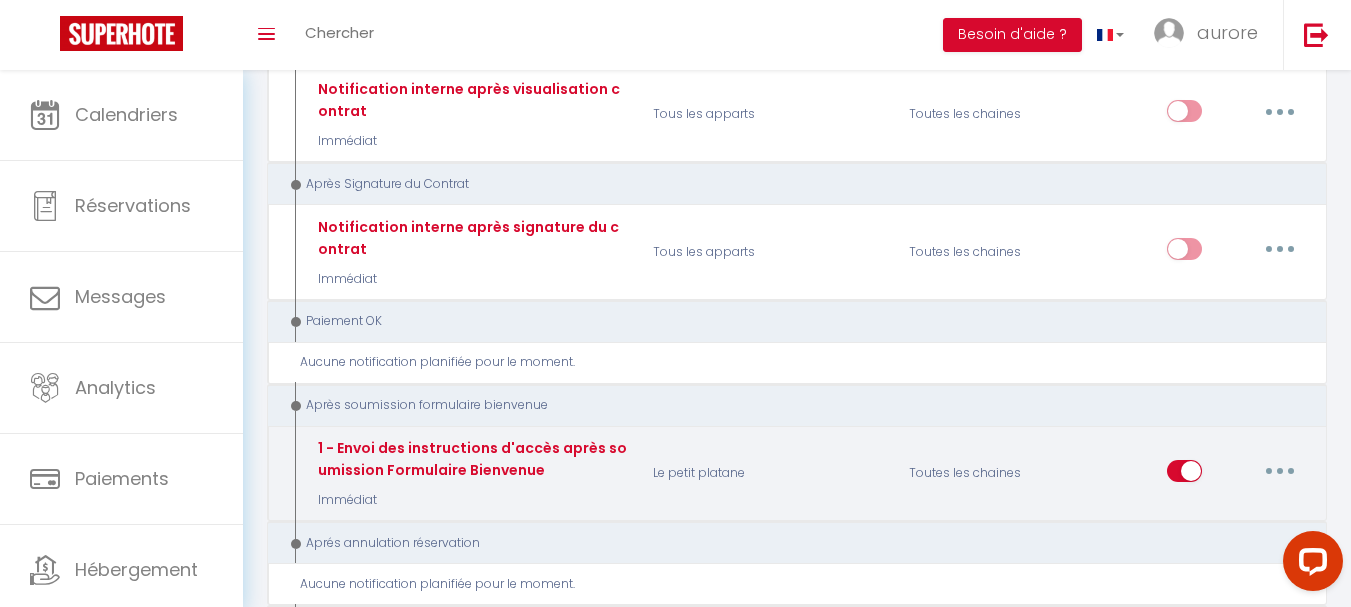 click at bounding box center (1280, 471) 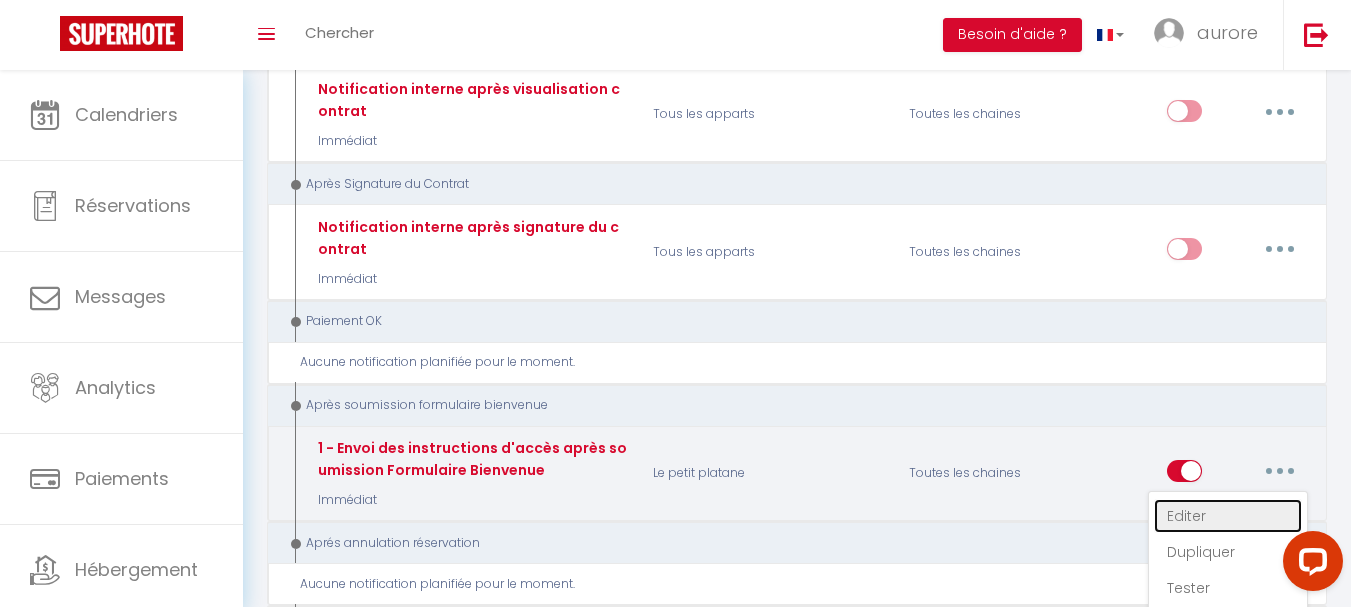click on "Editer" at bounding box center [1228, 516] 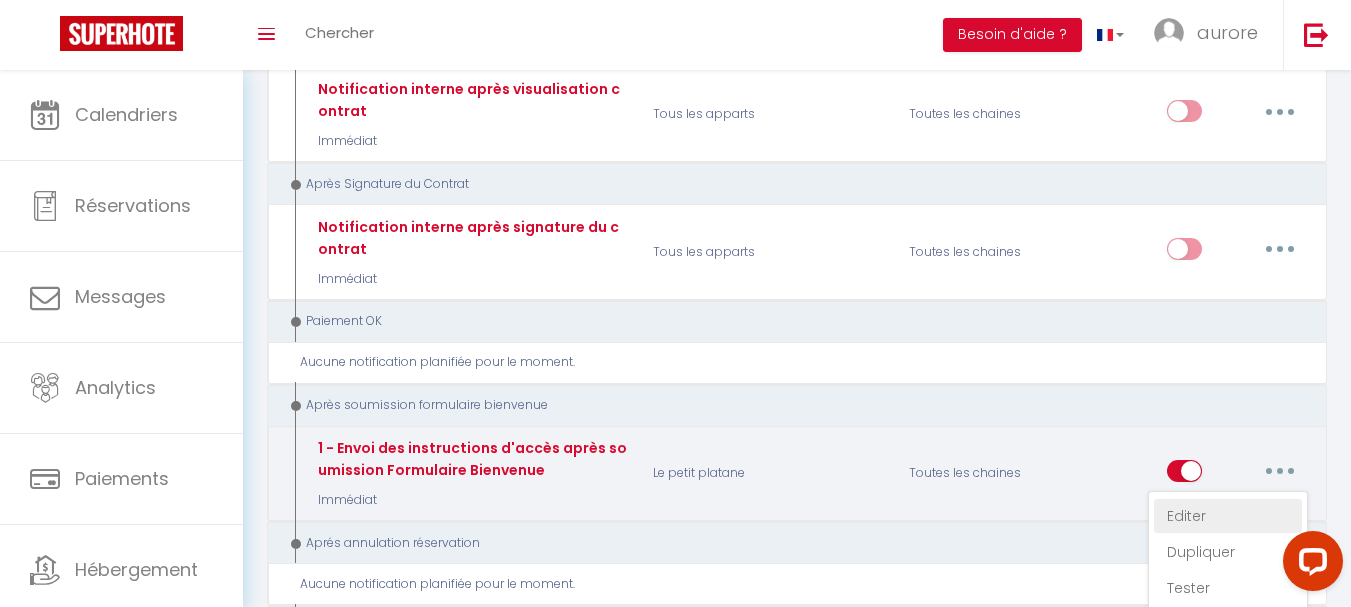 type on "1 - Envoi des instructions d'accès après soumission Formulaire Bienvenue" 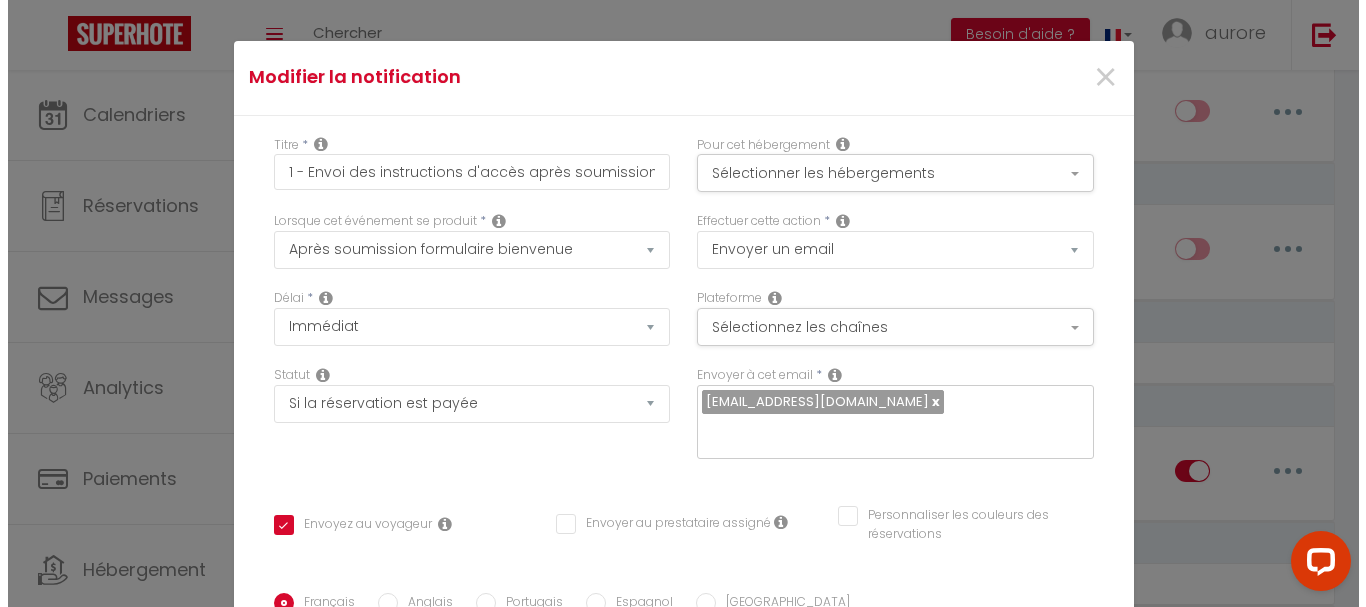 scroll, scrollTop: 2255, scrollLeft: 0, axis: vertical 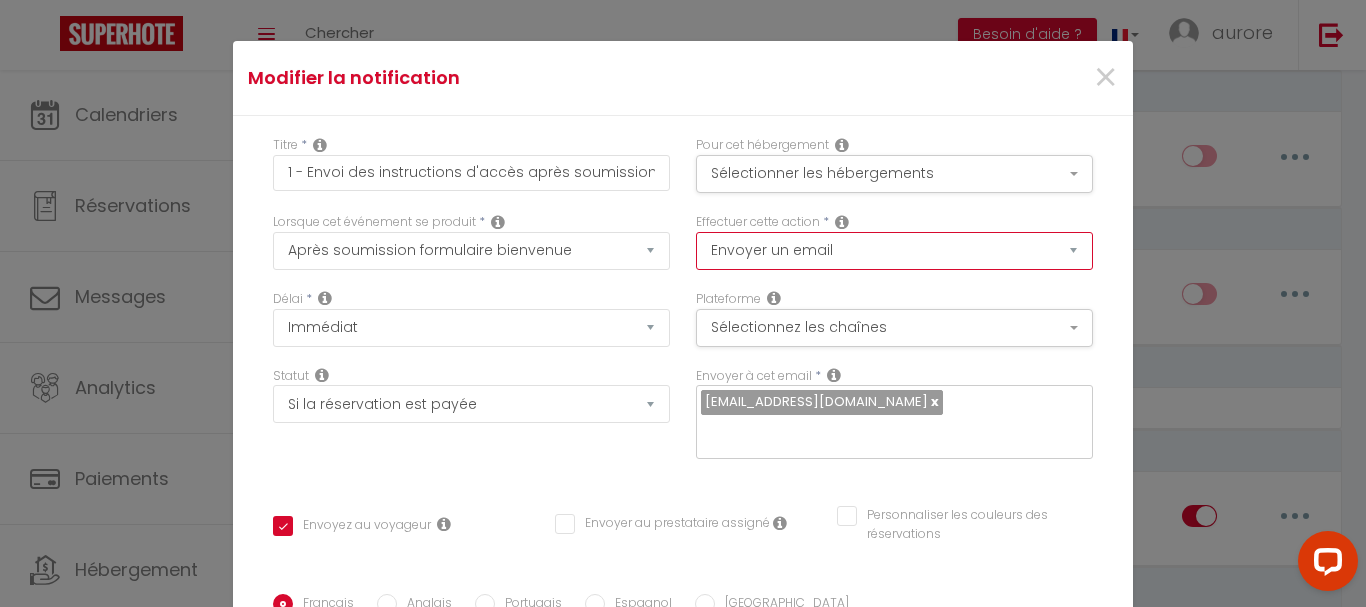 click on "Envoyer un email   Envoyer un SMS   Envoyer une notification push" at bounding box center (894, 251) 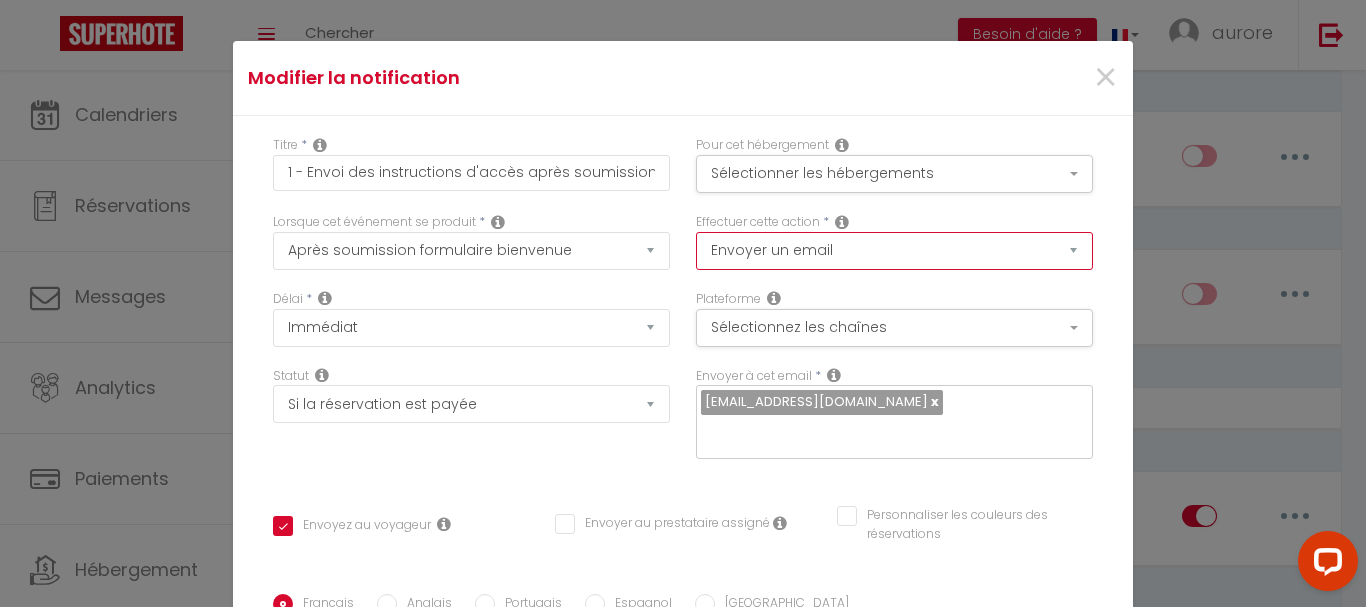 select on "notification" 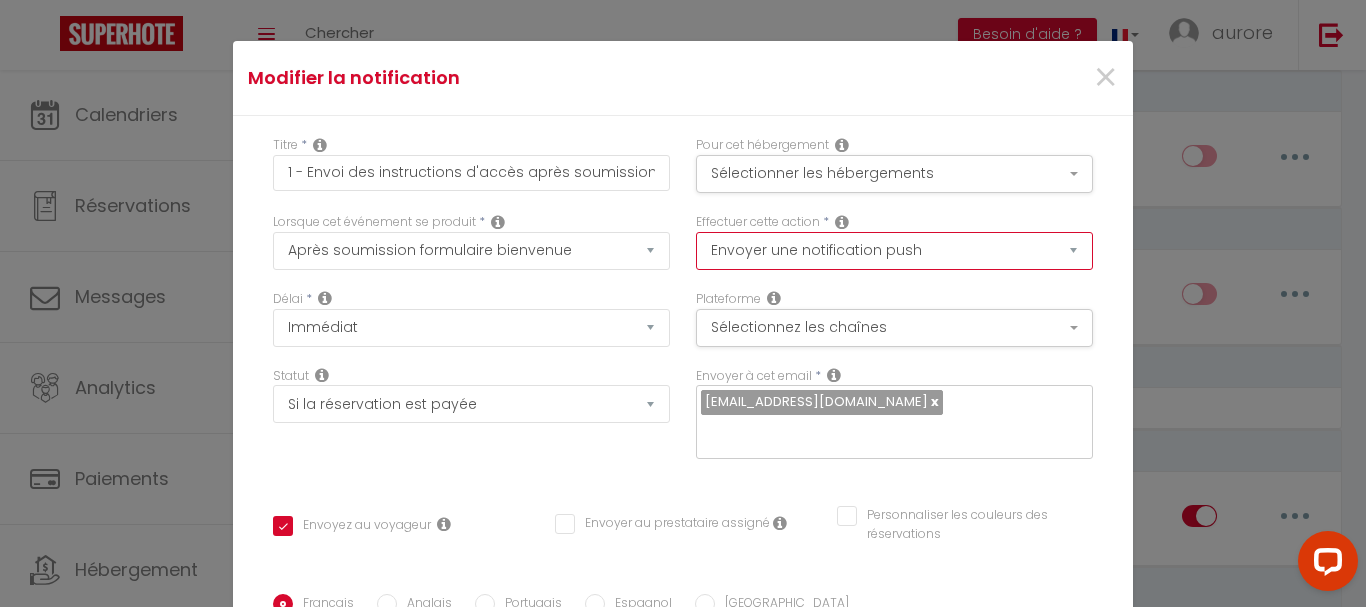 click on "Envoyer un email   Envoyer un SMS   Envoyer une notification push" at bounding box center [894, 251] 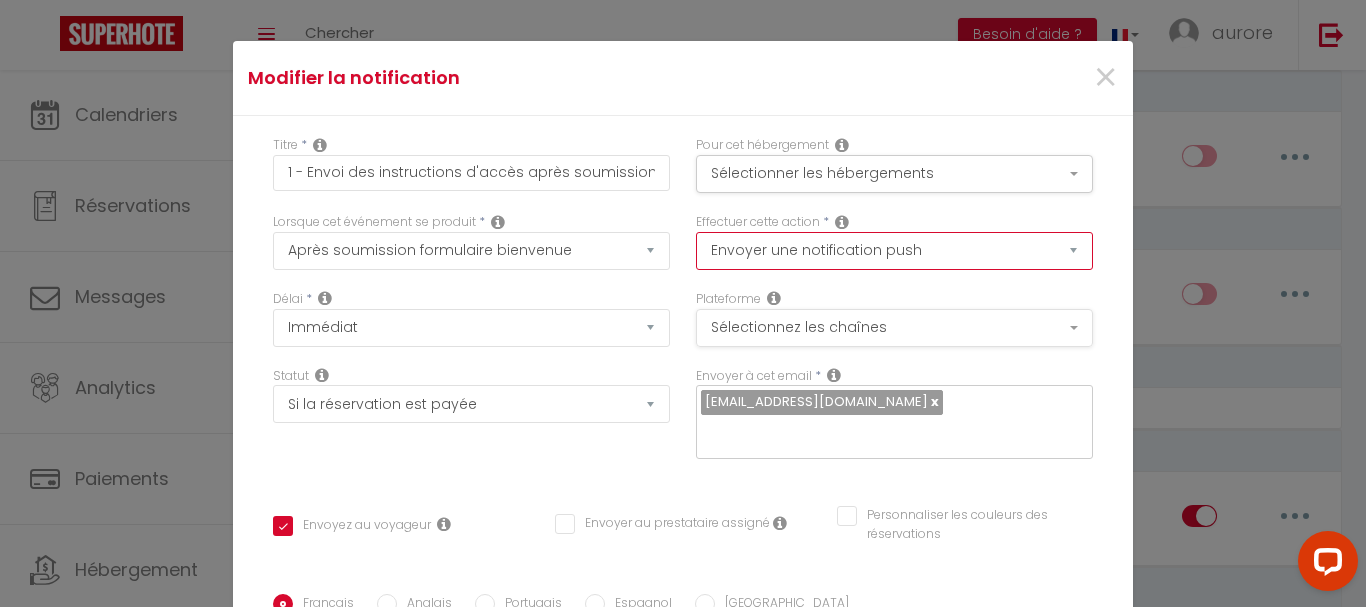 checkbox on "true" 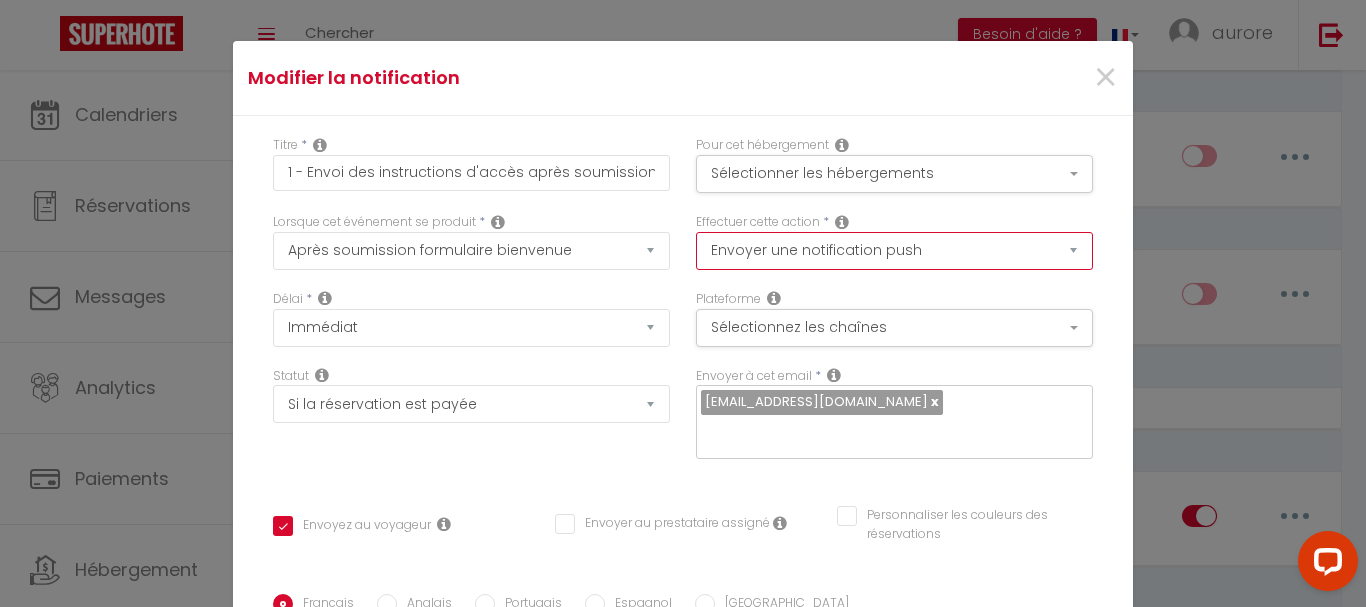 click on "Envoyer un email   Envoyer un SMS   Envoyer une notification push" at bounding box center (894, 251) 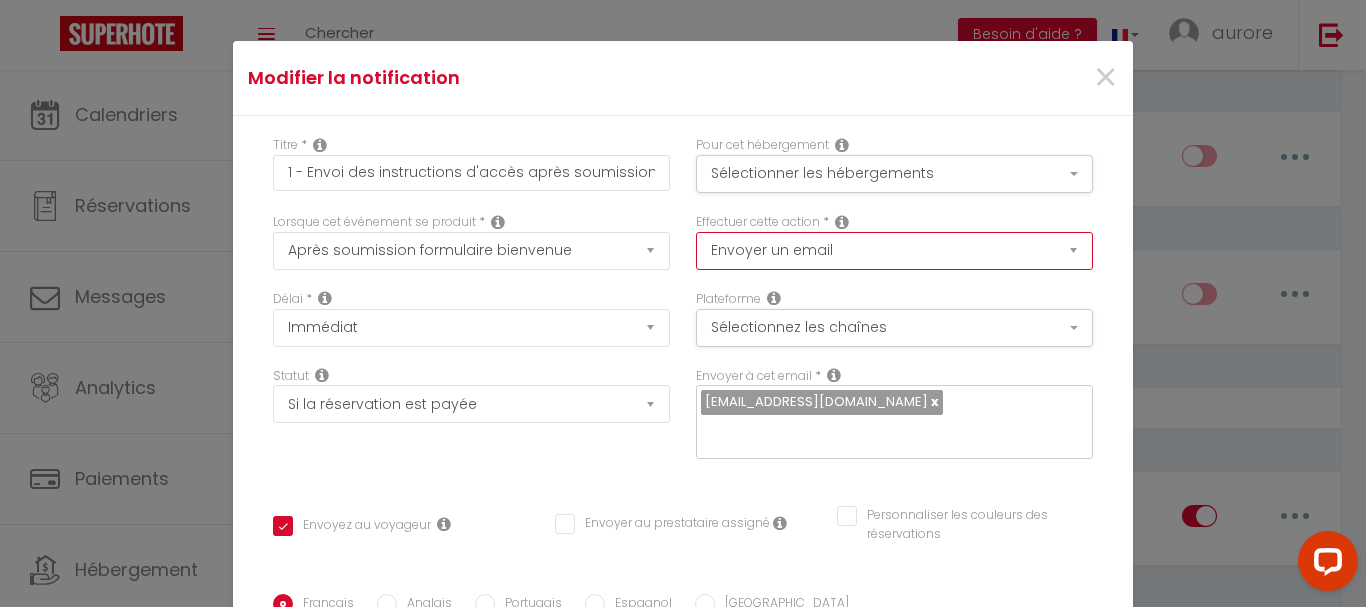 checkbox on "true" 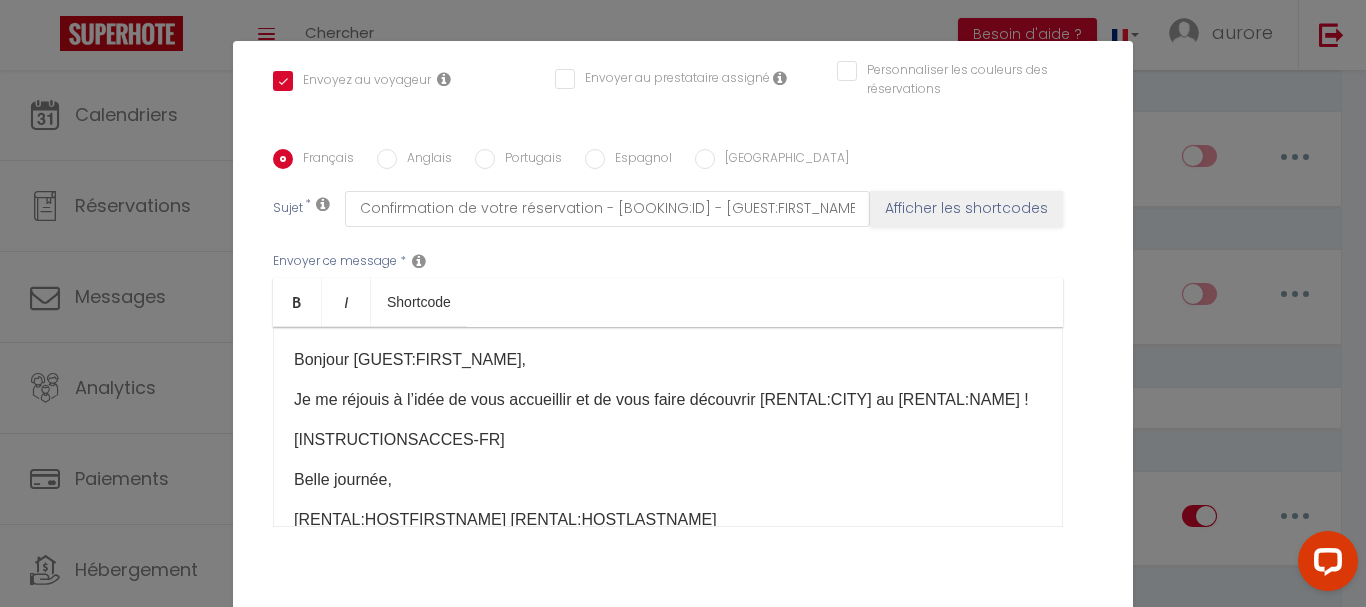 scroll, scrollTop: 484, scrollLeft: 0, axis: vertical 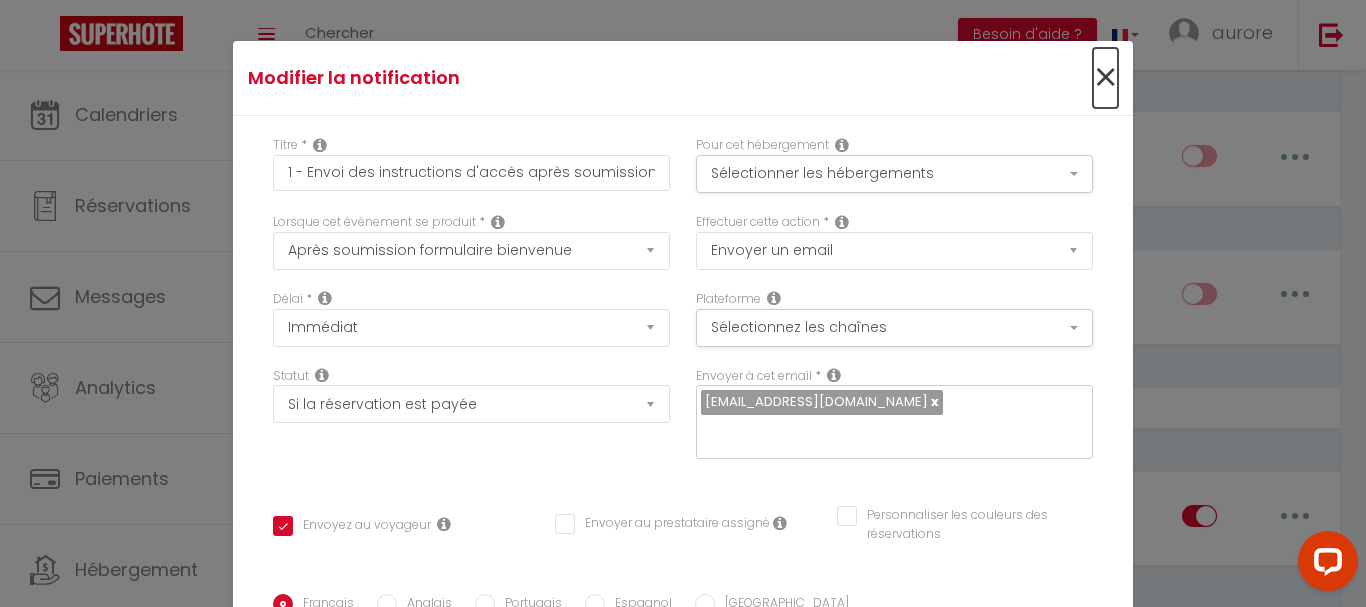 click on "×" at bounding box center [1105, 78] 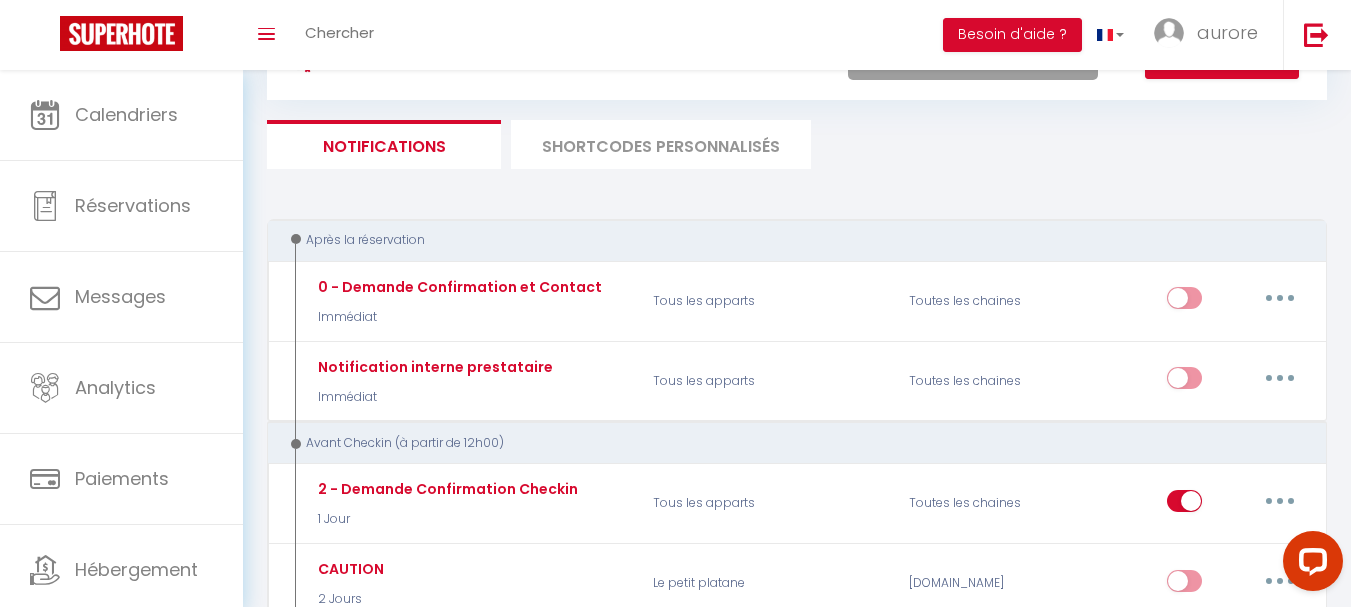 scroll, scrollTop: 0, scrollLeft: 0, axis: both 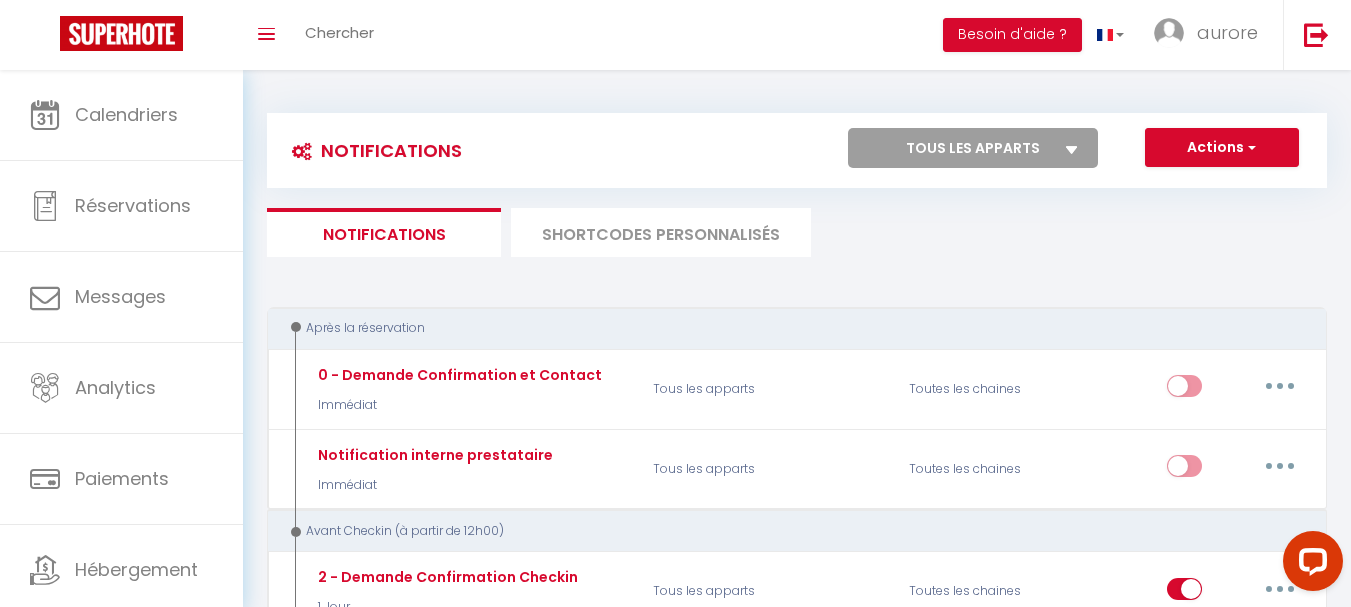 click on "SHORTCODES PERSONNALISÉS" at bounding box center [661, 232] 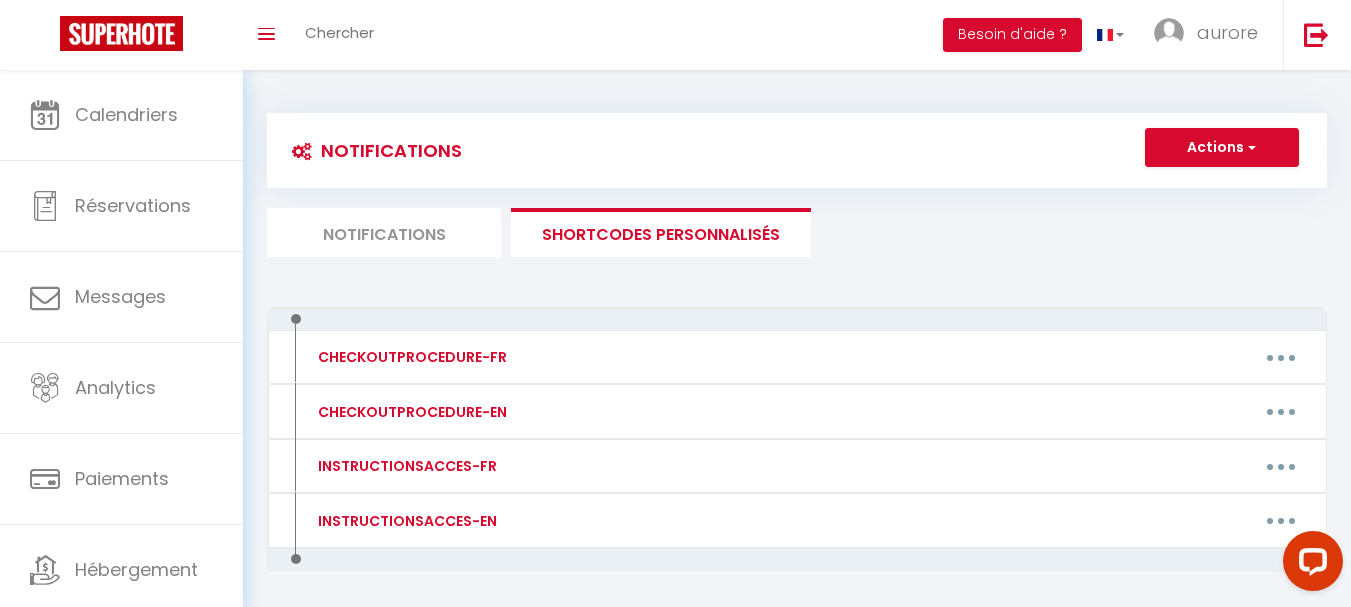click on "Notifications" at bounding box center [384, 232] 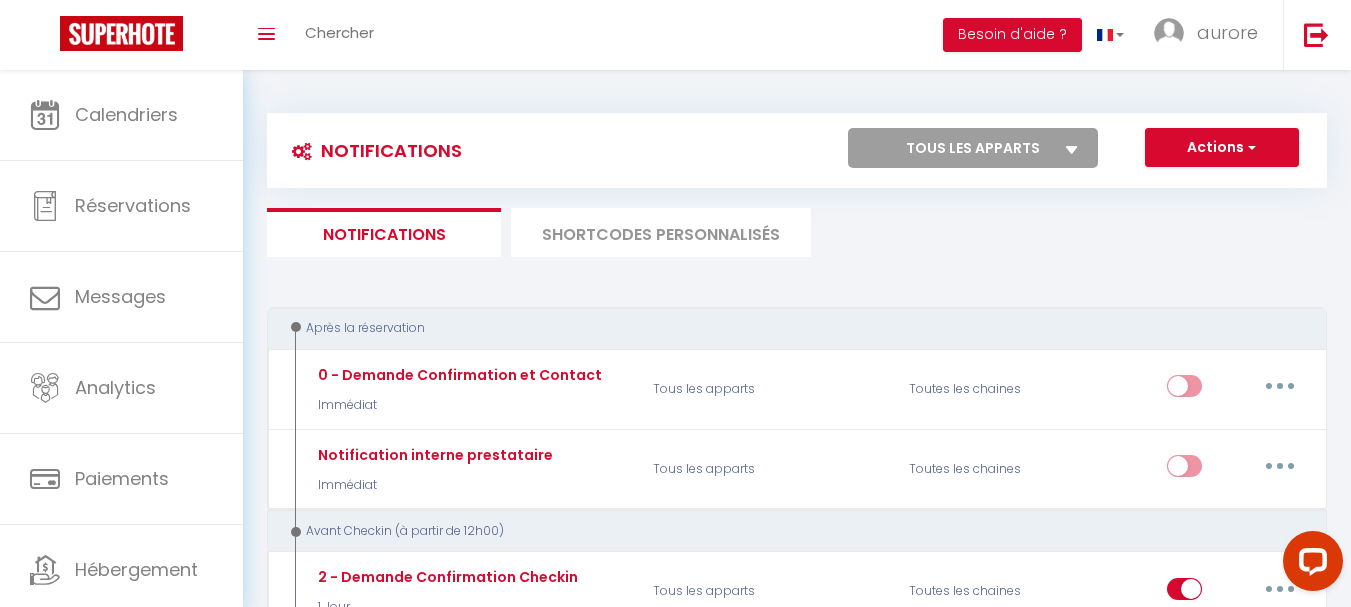 click on "Tous les apparts    Les hauts de folies Cabanon Le petit platane Le Chay Le marché" at bounding box center (973, 148) 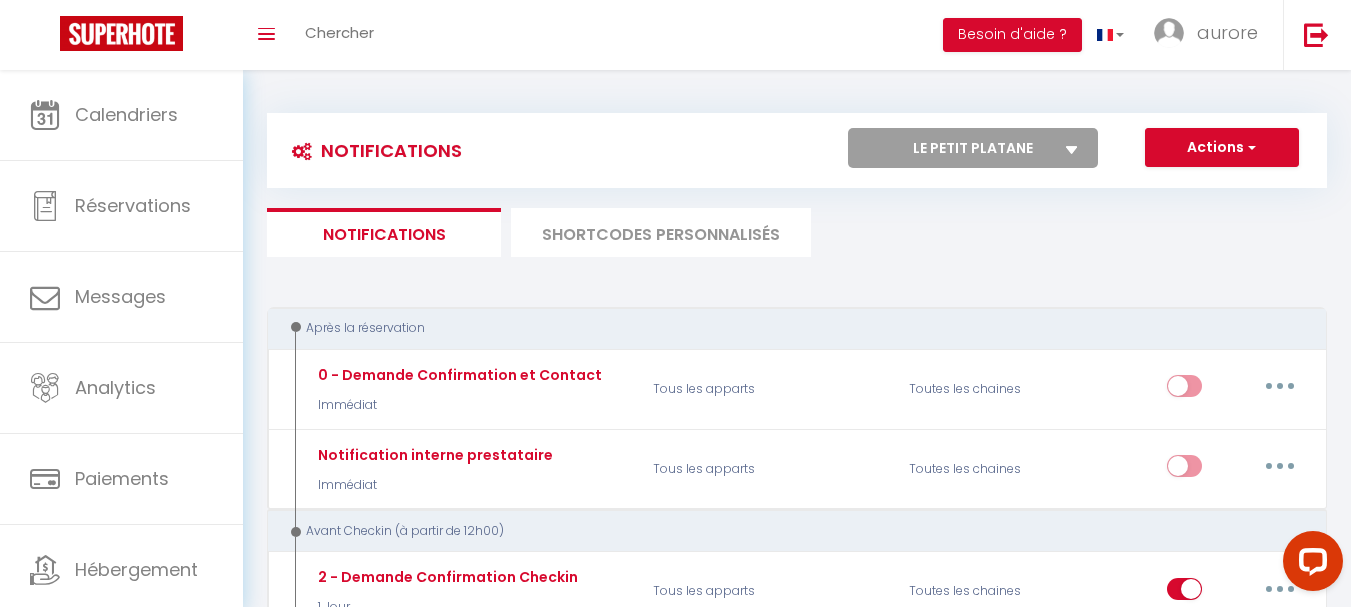 click on "Tous les apparts    Les hauts de folies Cabanon Le petit platane Le Chay Le marché" at bounding box center (973, 148) 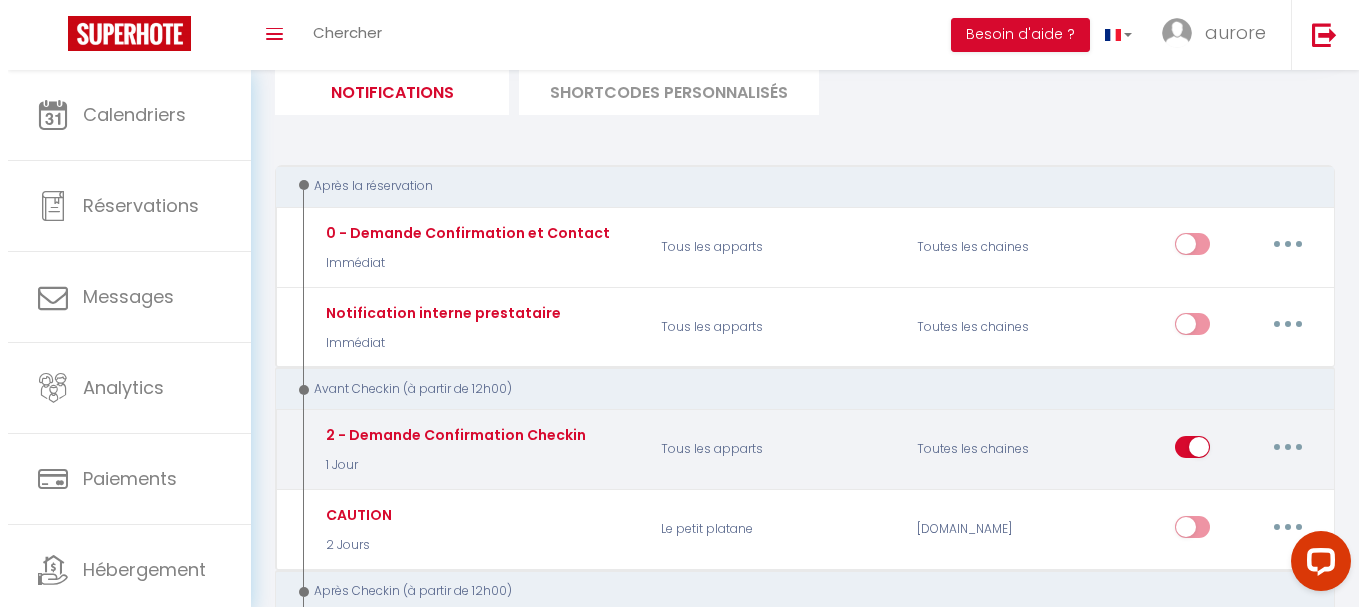 scroll, scrollTop: 0, scrollLeft: 0, axis: both 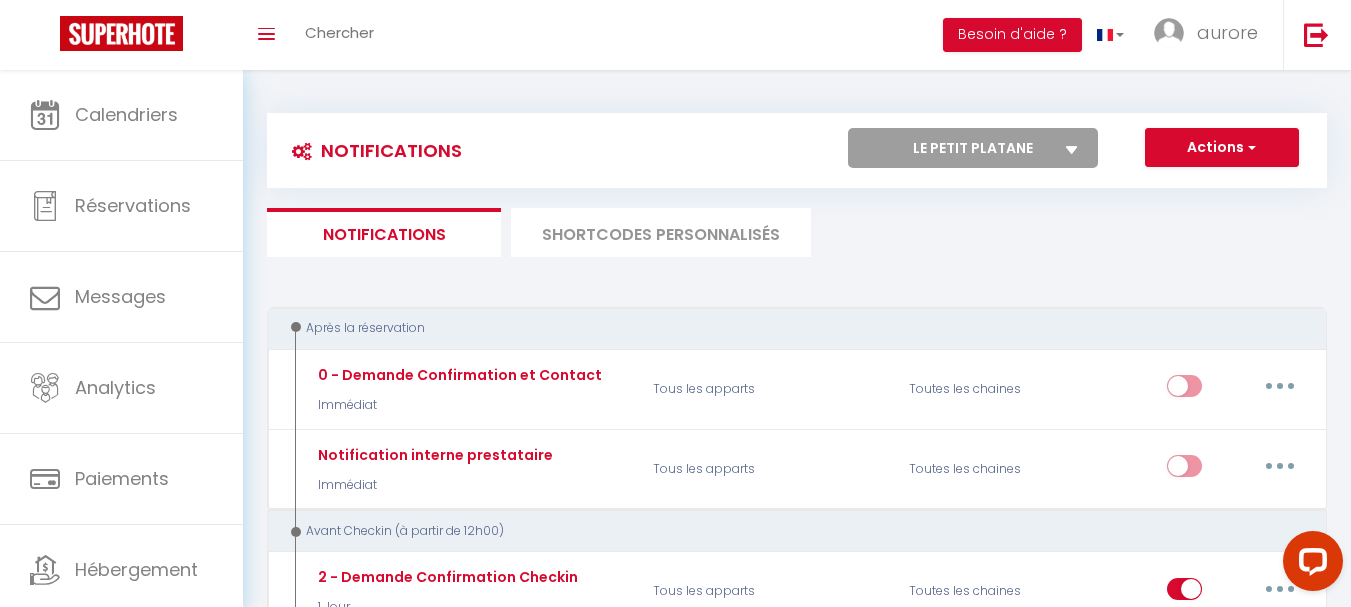 click on "Tous les apparts    Les hauts de folies Cabanon Le petit platane Le Chay Le marché" at bounding box center (973, 148) 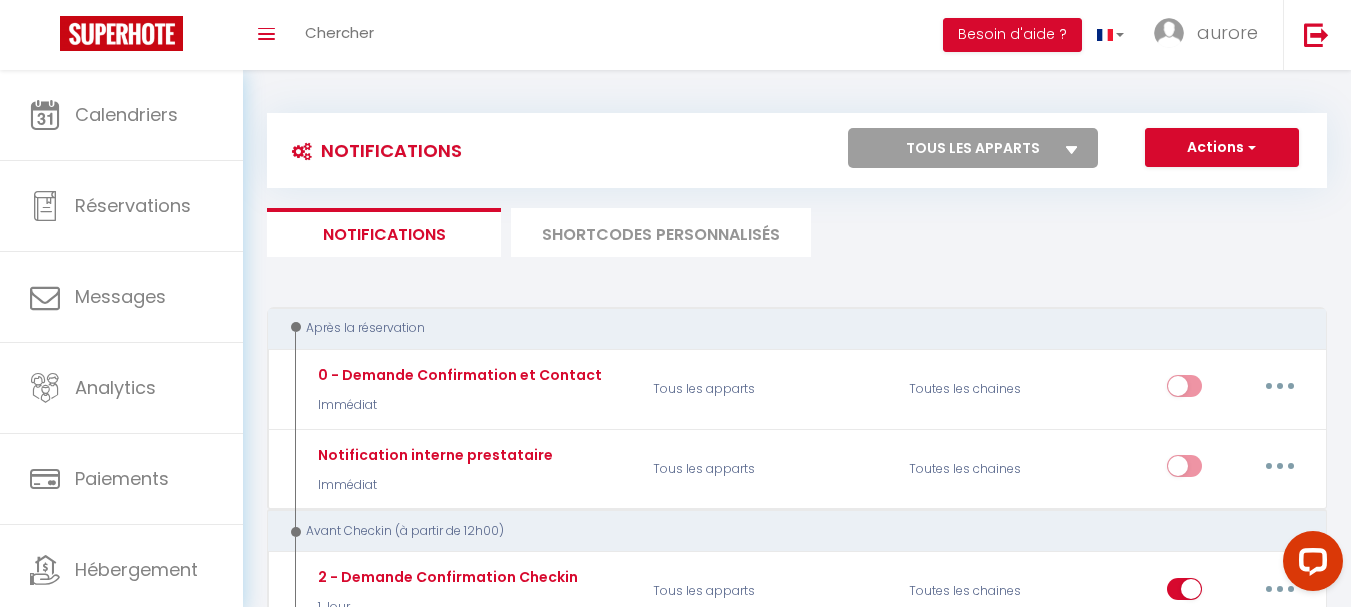 click on "Tous les apparts    Les hauts de folies Cabanon Le petit platane Le Chay Le marché" at bounding box center [973, 148] 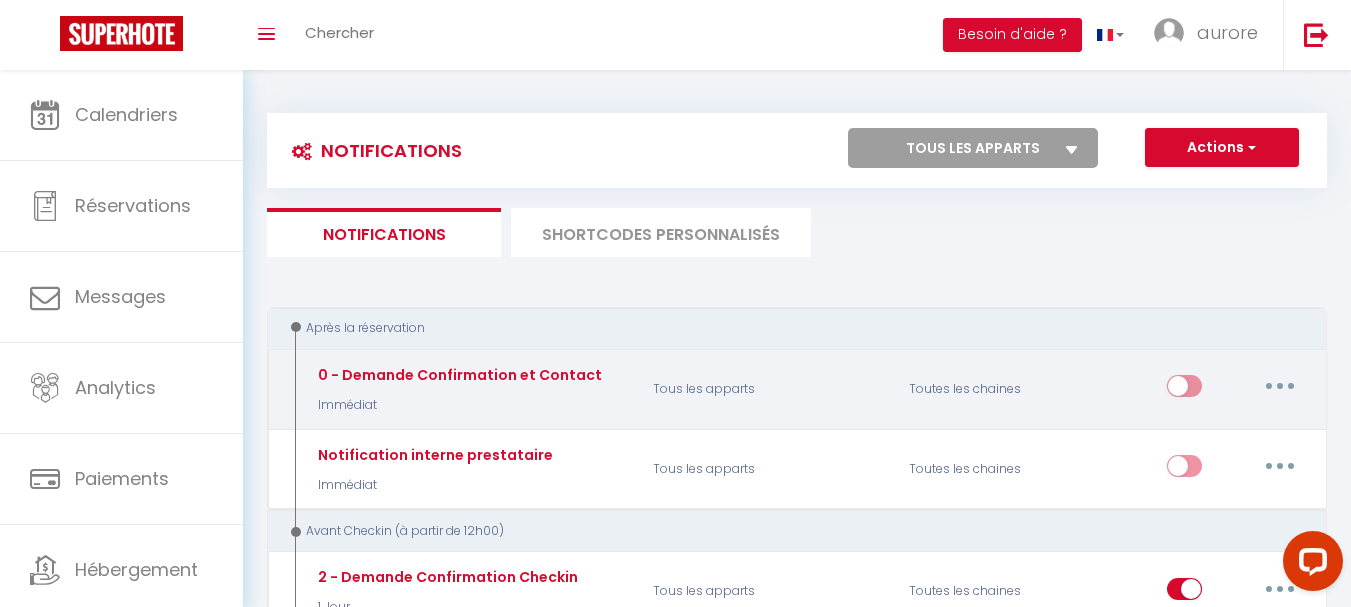 click at bounding box center [1280, 386] 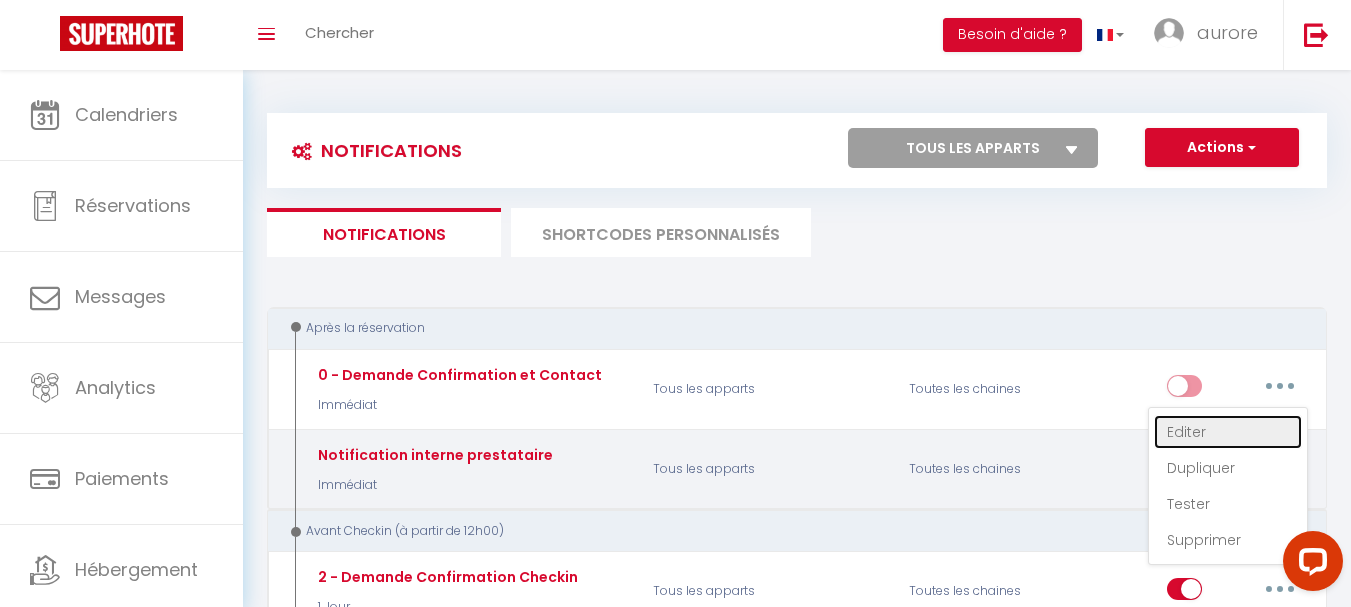 click on "Editer" at bounding box center [1228, 432] 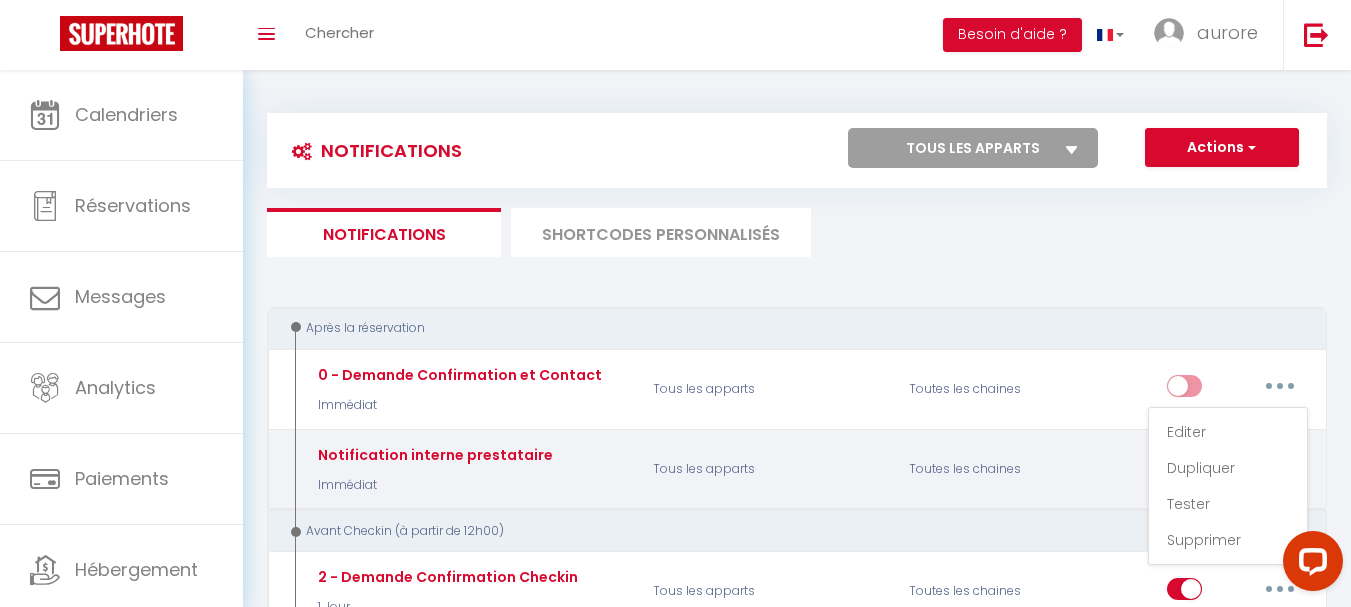 type on "0 - Demande Confirmation et Contact" 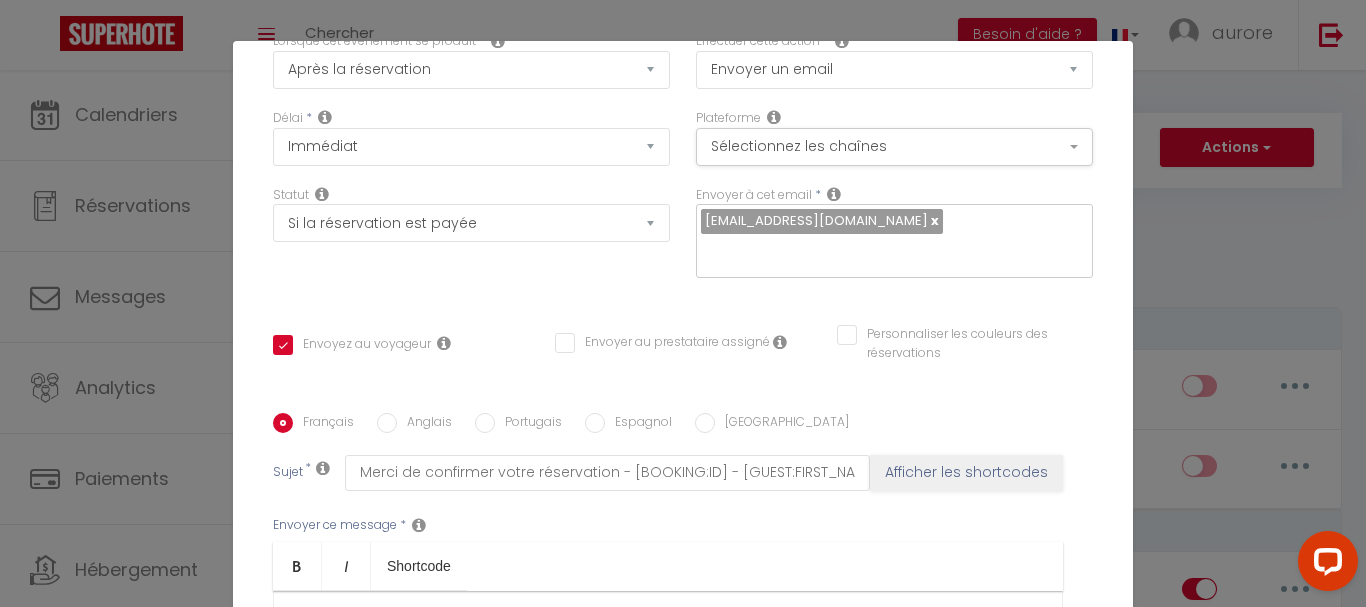 scroll, scrollTop: 400, scrollLeft: 0, axis: vertical 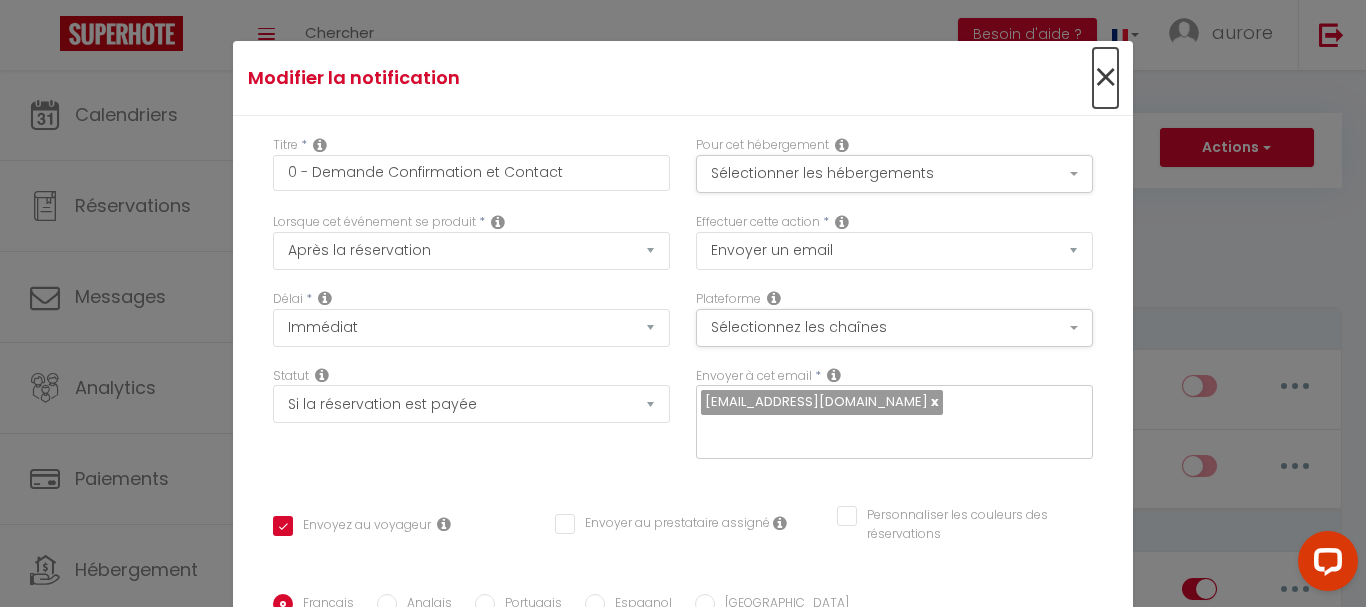 click on "×" at bounding box center [1105, 78] 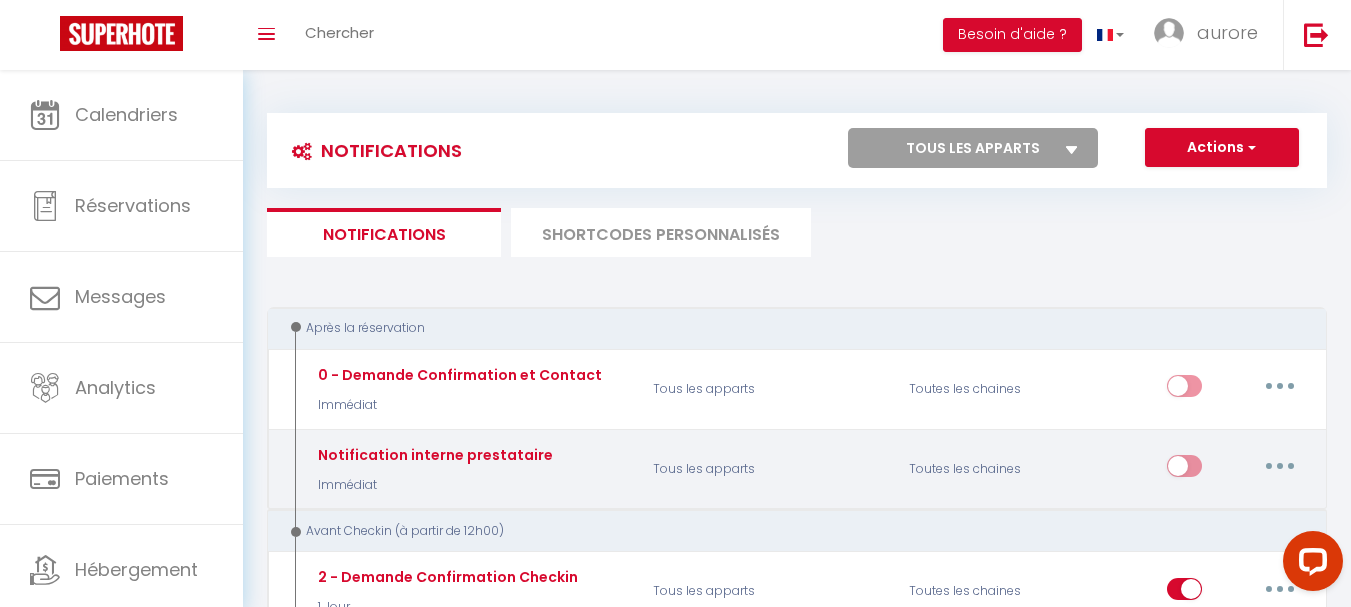 click at bounding box center (1280, 466) 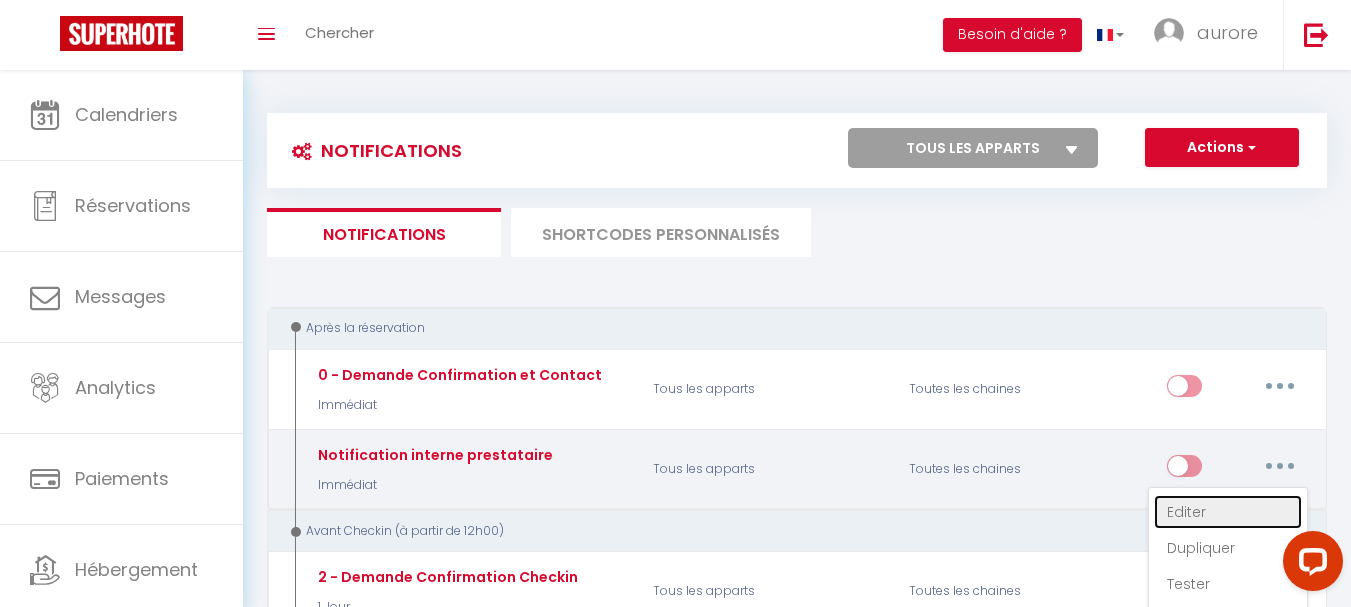 click on "Editer" at bounding box center (1228, 512) 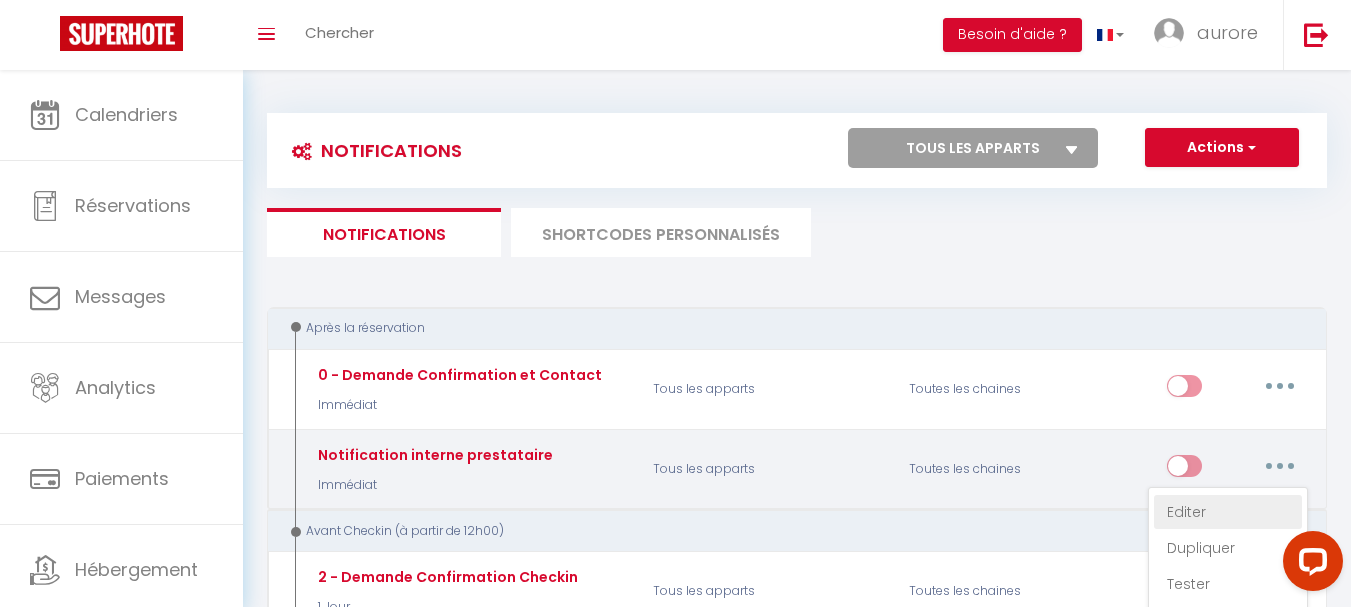 type on "Notification interne prestataire" 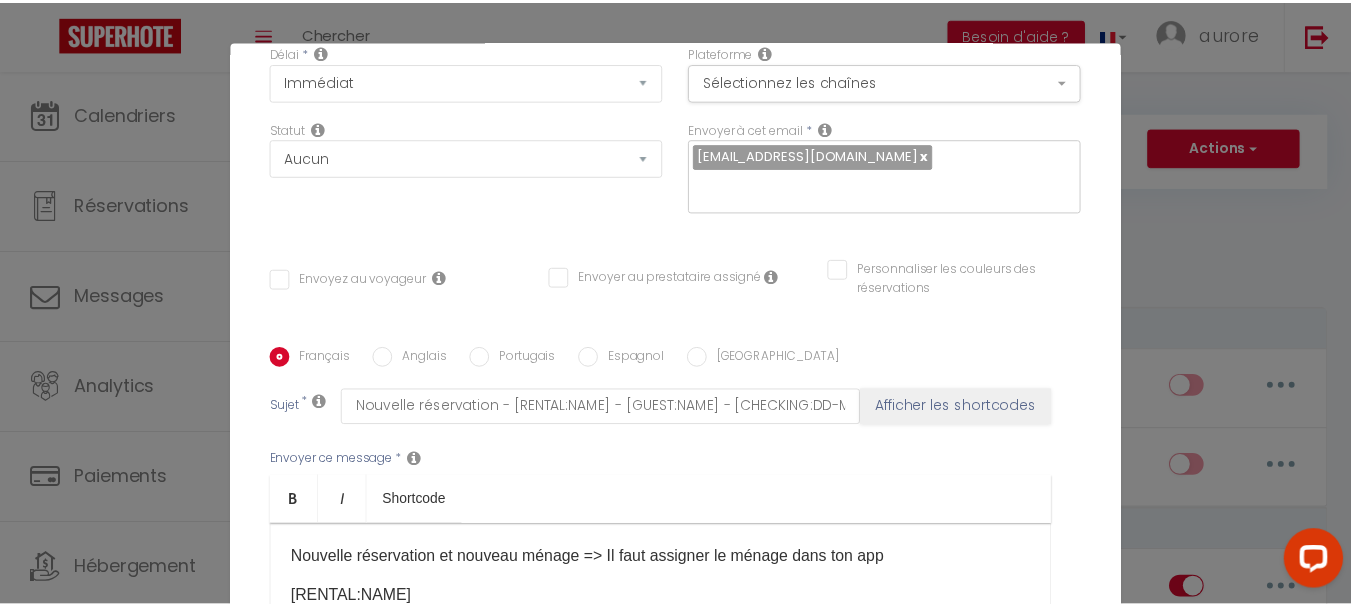 scroll, scrollTop: 0, scrollLeft: 0, axis: both 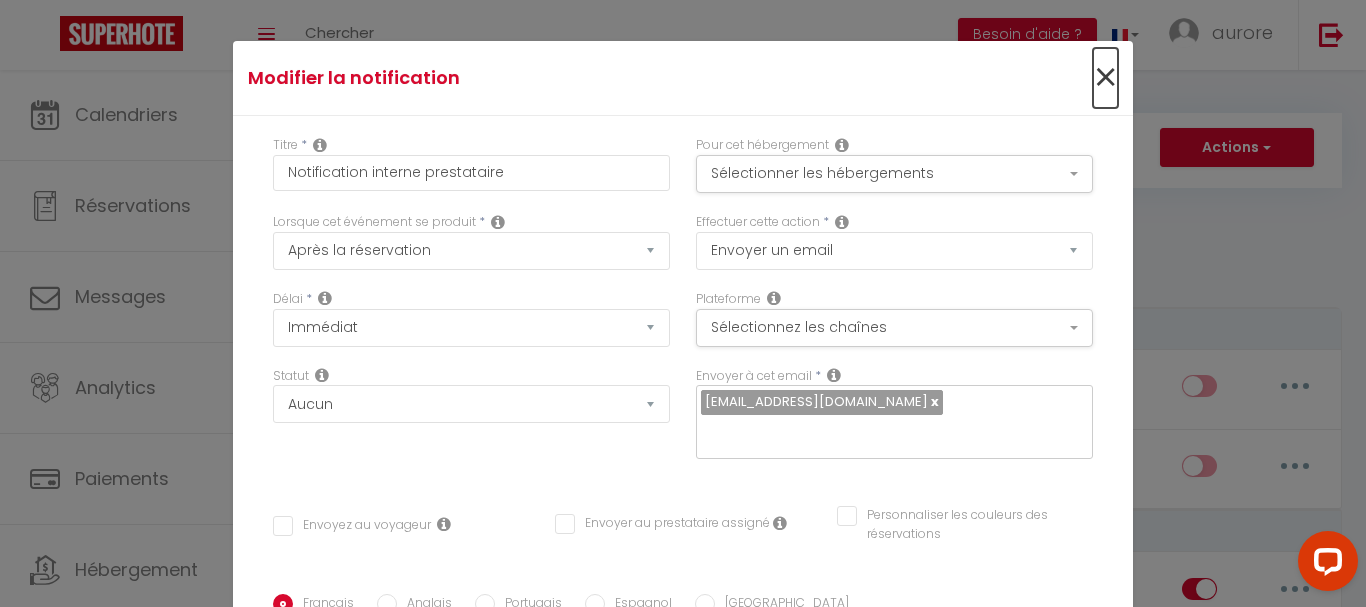 click on "×" at bounding box center [1105, 78] 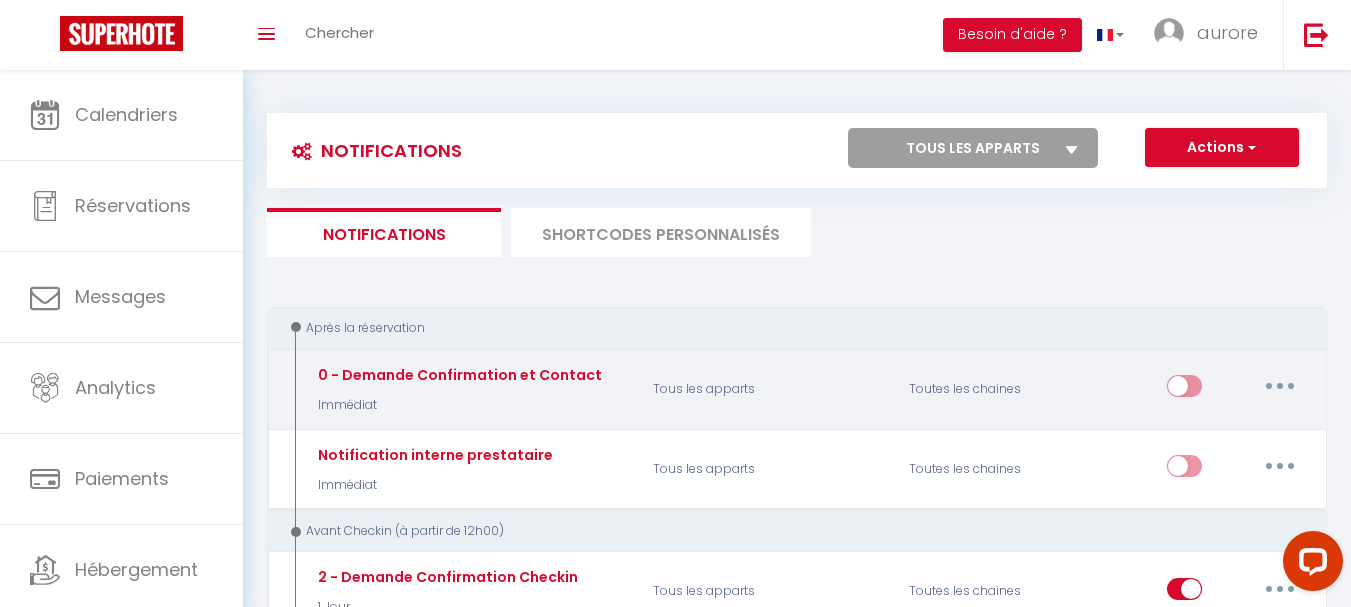 scroll, scrollTop: 100, scrollLeft: 0, axis: vertical 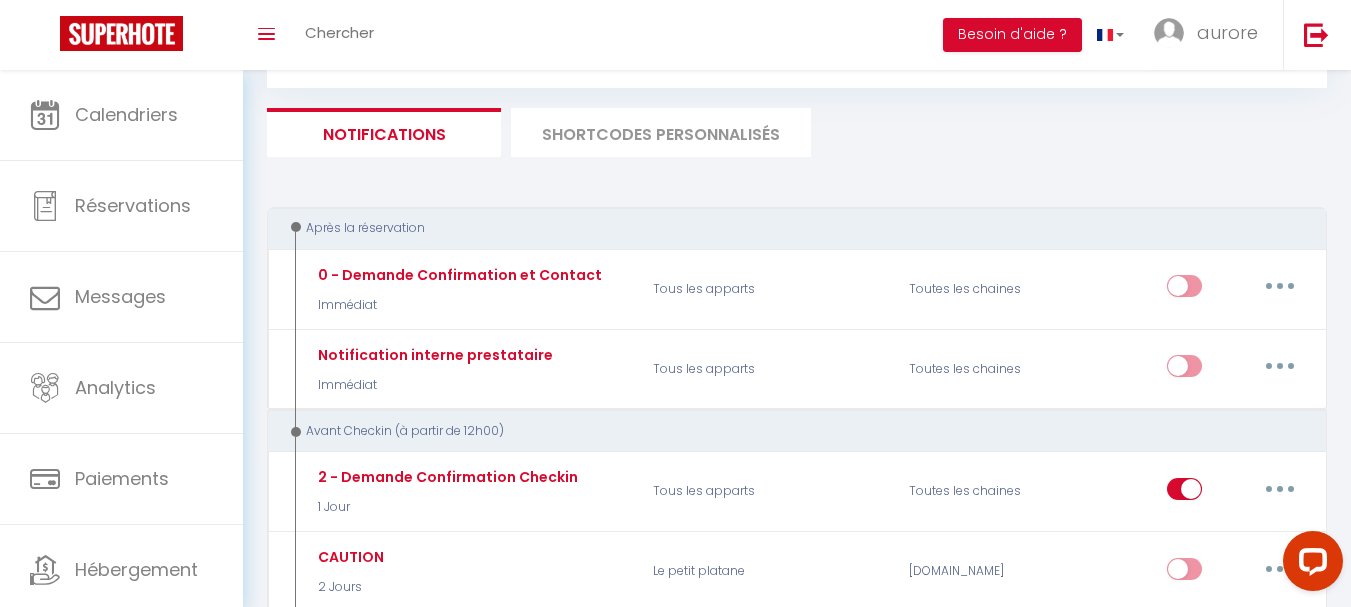 click on "SHORTCODES PERSONNALISÉS" at bounding box center [661, 132] 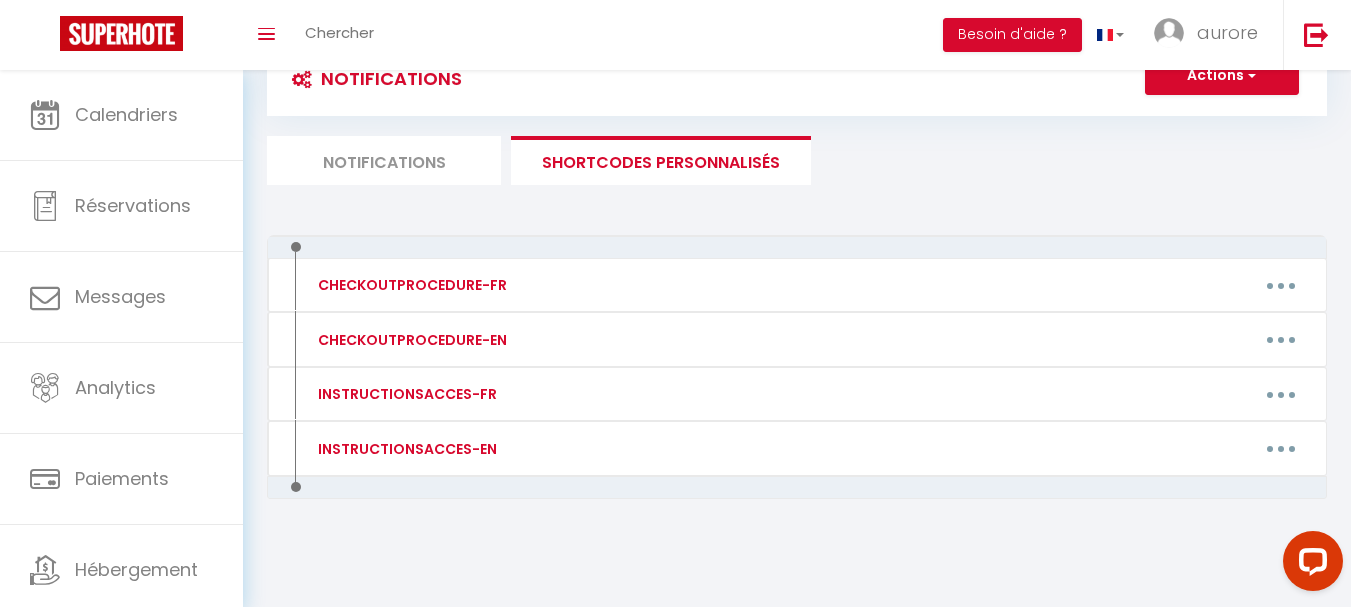 scroll, scrollTop: 72, scrollLeft: 0, axis: vertical 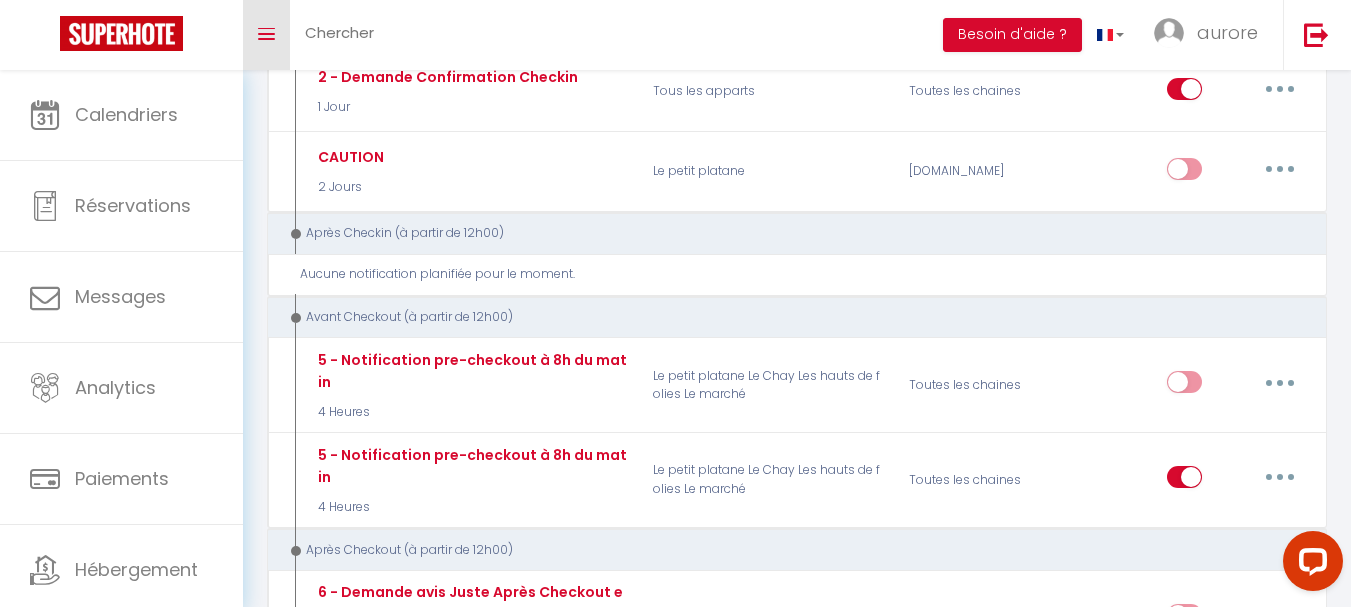 click on "Toggle menubar" at bounding box center (266, 34) 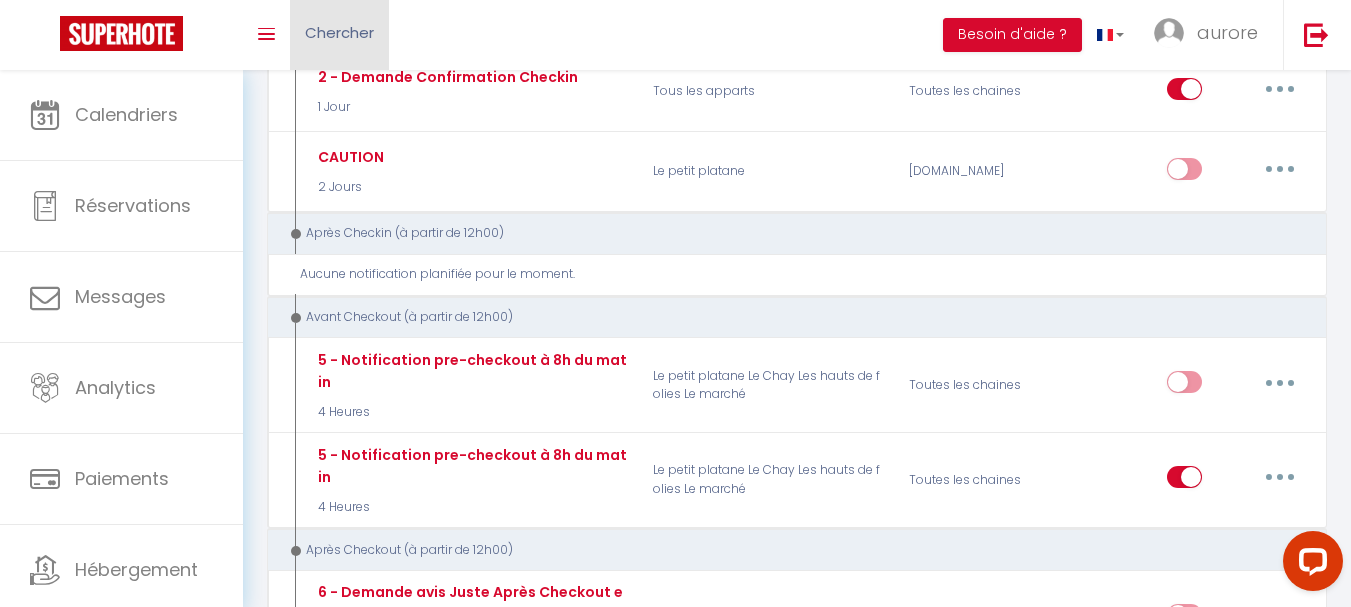 click on "Chercher" at bounding box center (339, 32) 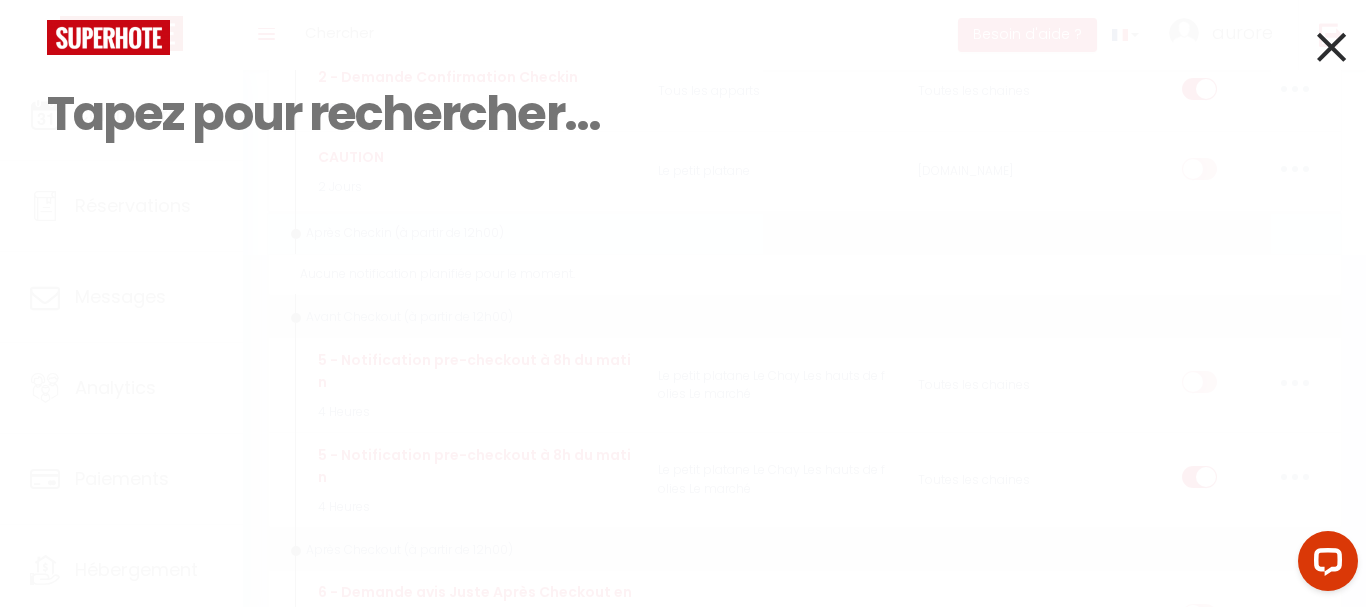 scroll, scrollTop: 72, scrollLeft: 0, axis: vertical 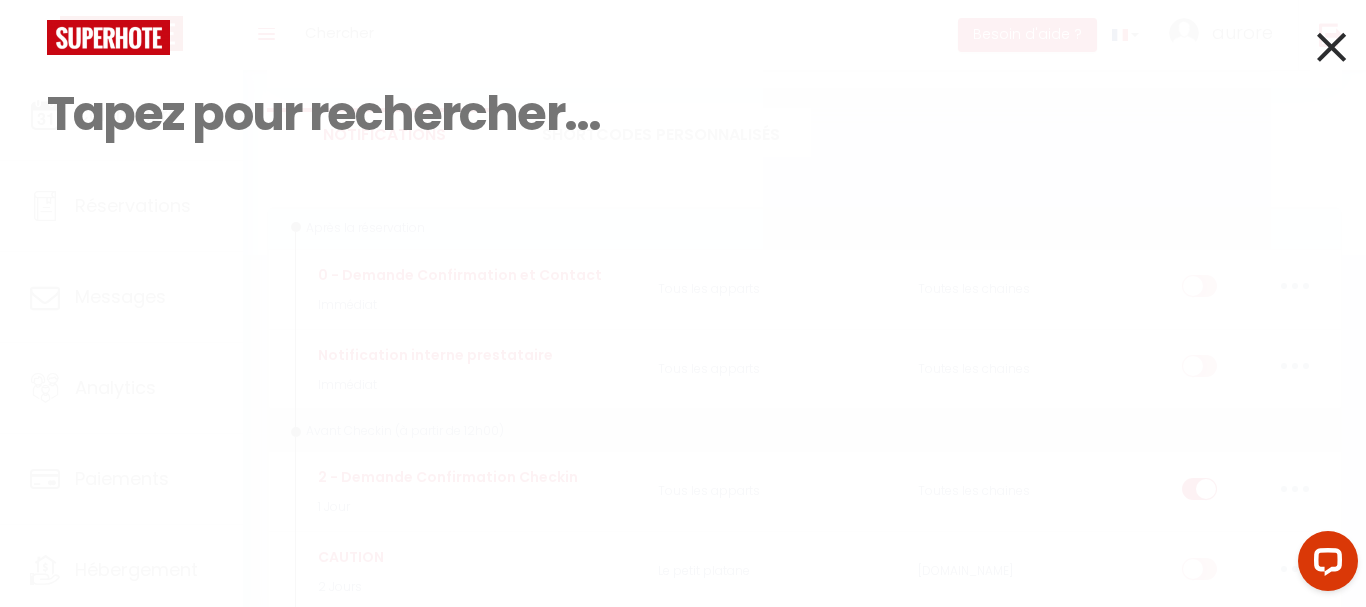 click at bounding box center (108, 37) 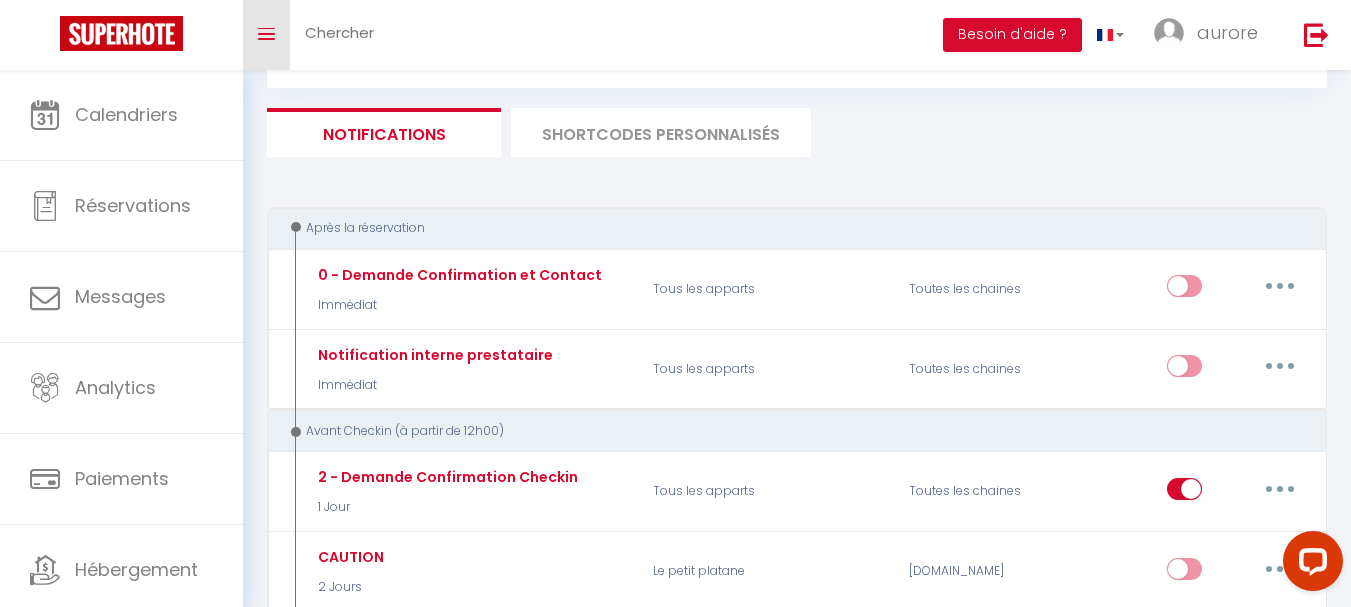 click on "Toggle menubar" at bounding box center (266, 35) 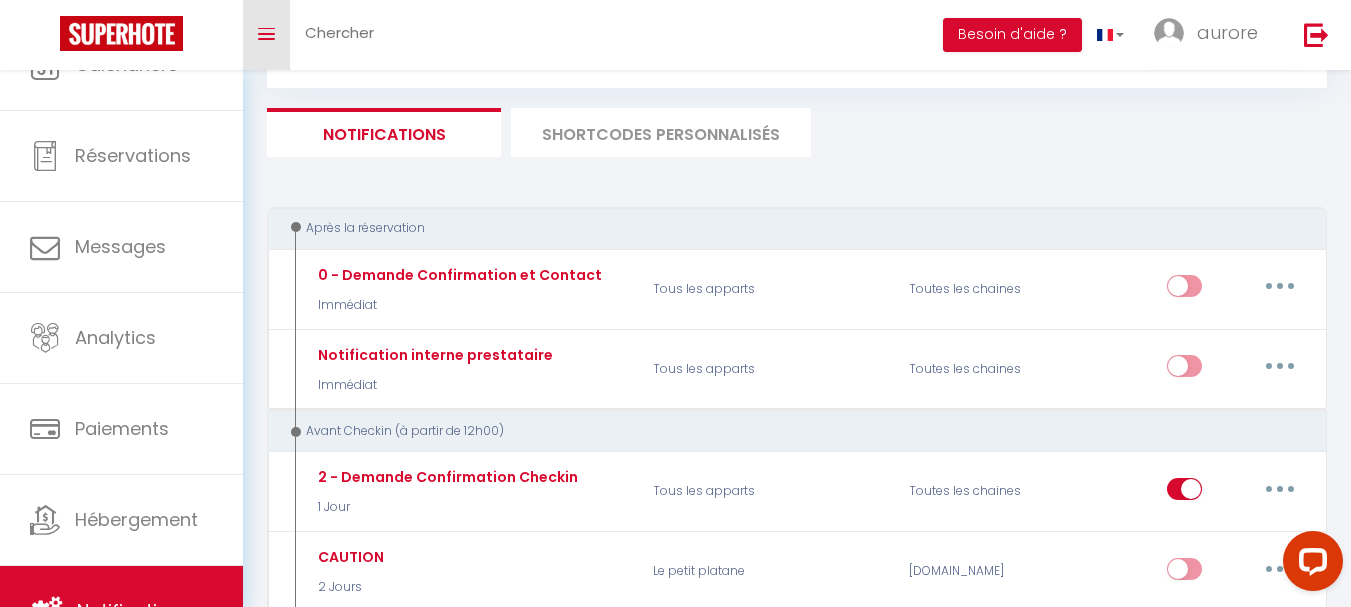 scroll, scrollTop: 95, scrollLeft: 0, axis: vertical 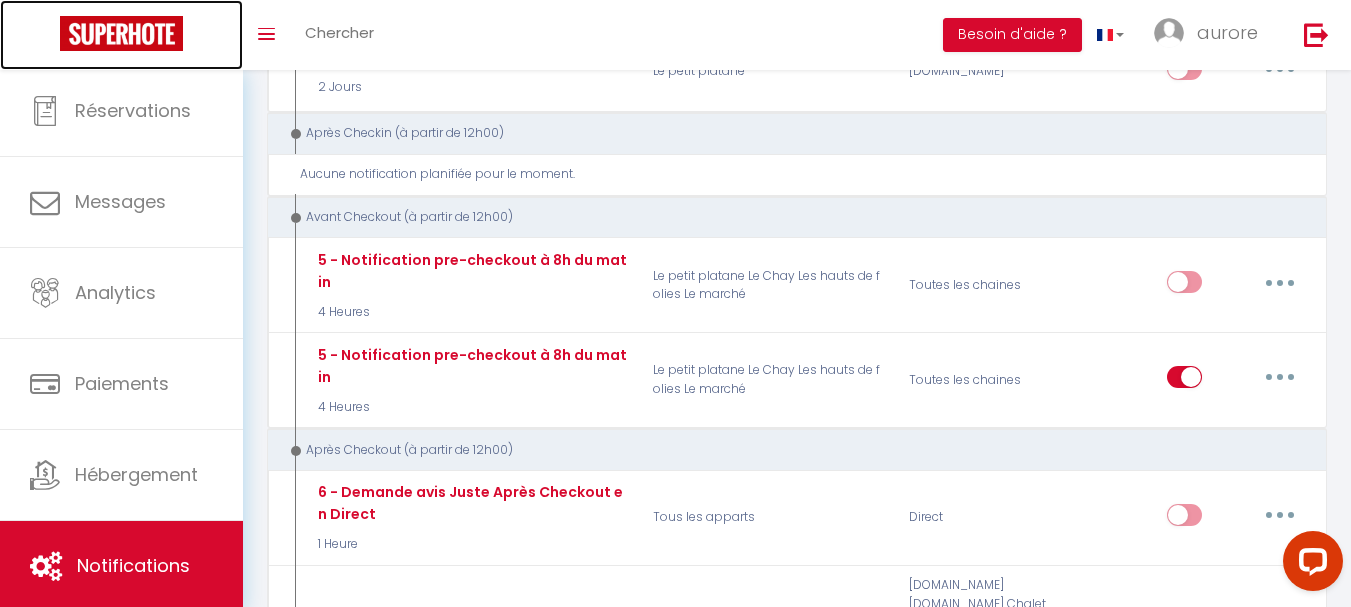 click at bounding box center [121, 33] 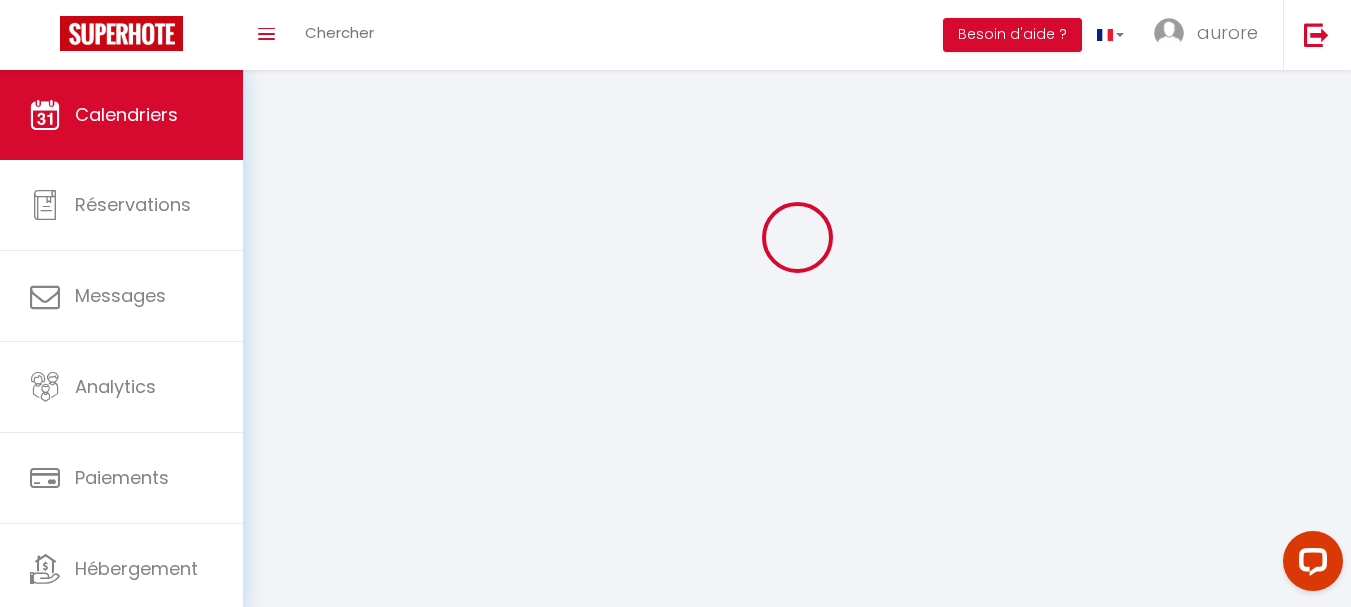 scroll, scrollTop: 0, scrollLeft: 0, axis: both 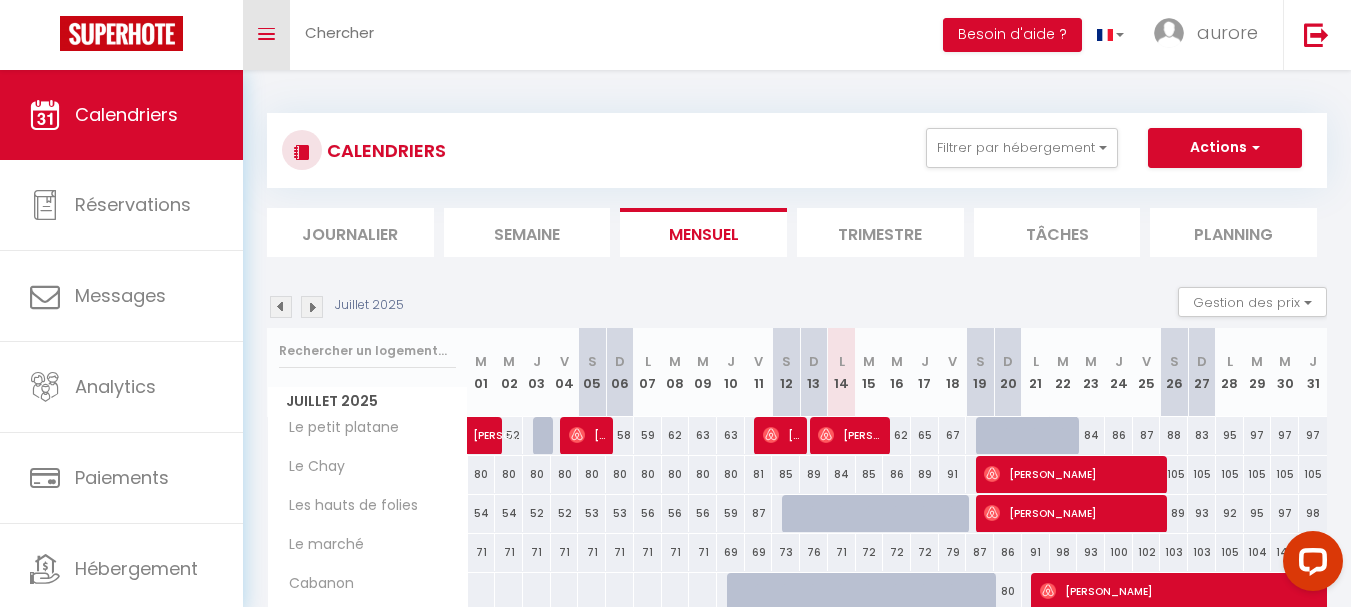 click on "Toggle menubar" at bounding box center [266, 35] 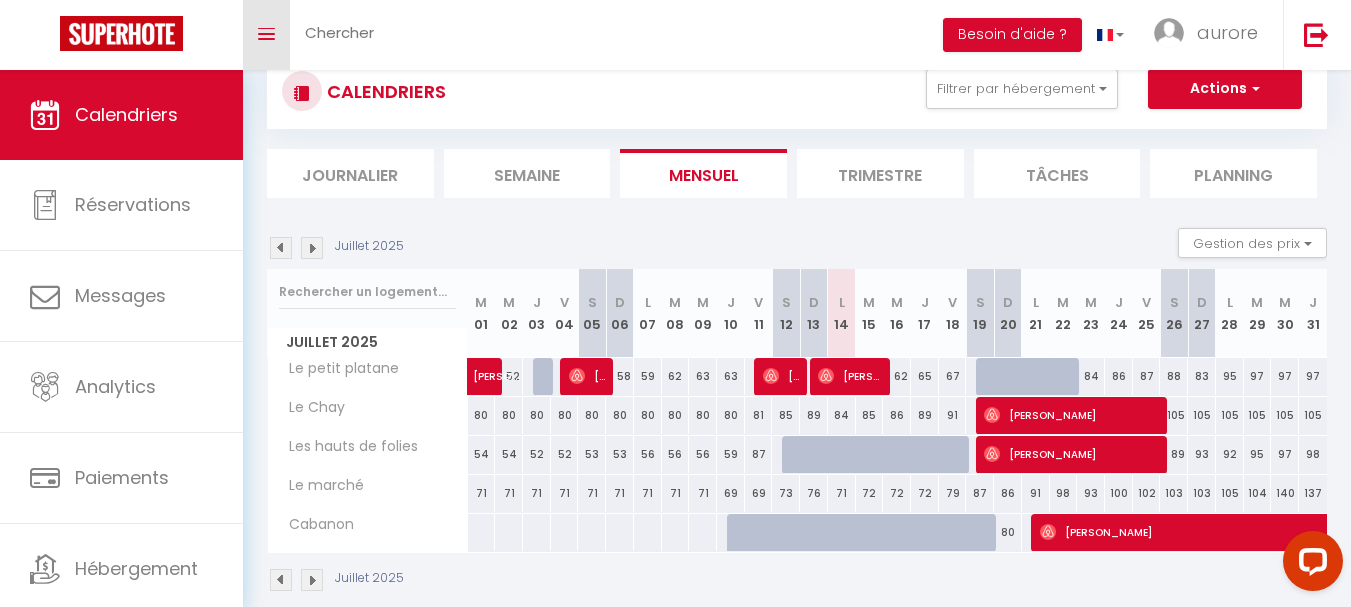 scroll, scrollTop: 88, scrollLeft: 0, axis: vertical 